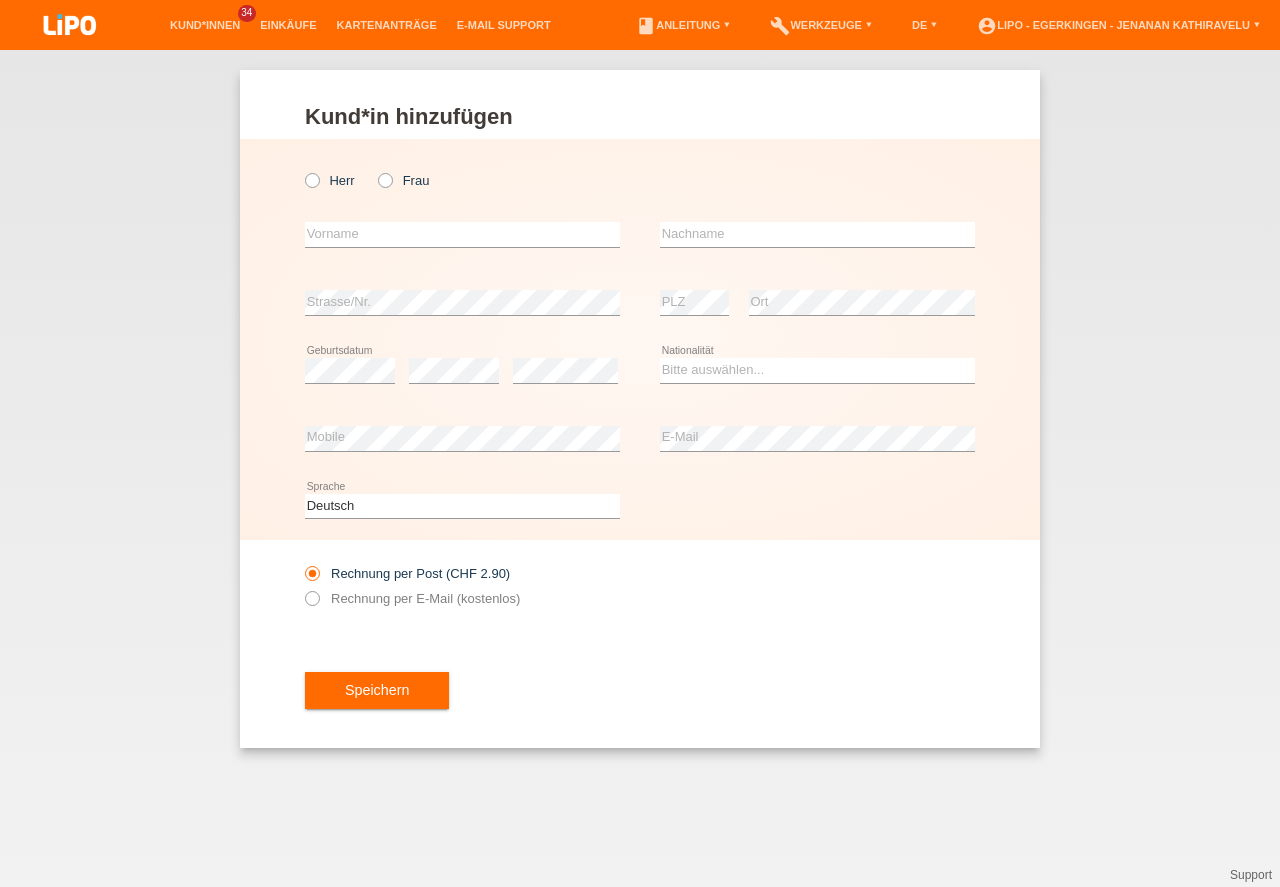 scroll, scrollTop: 0, scrollLeft: 0, axis: both 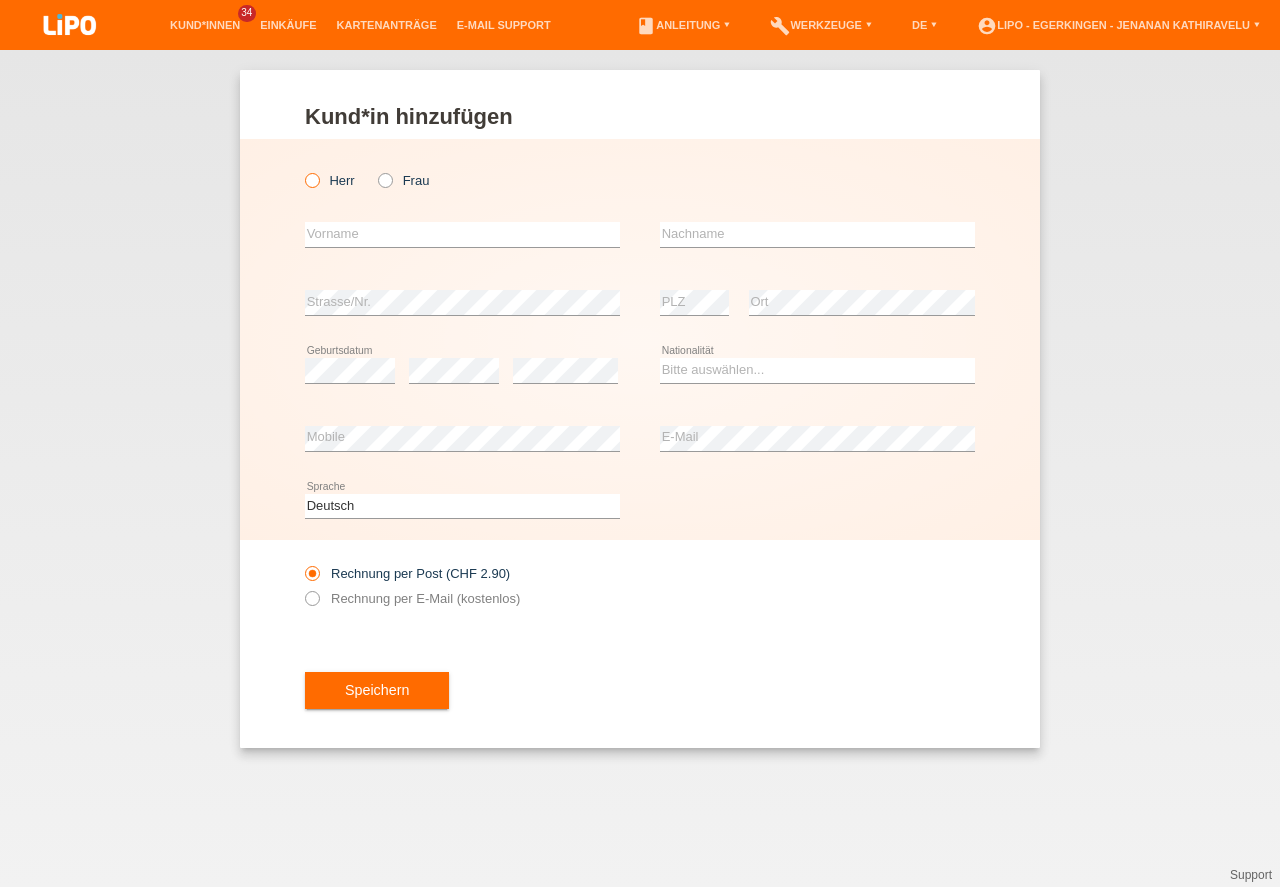 click on "Herr" at bounding box center [330, 180] 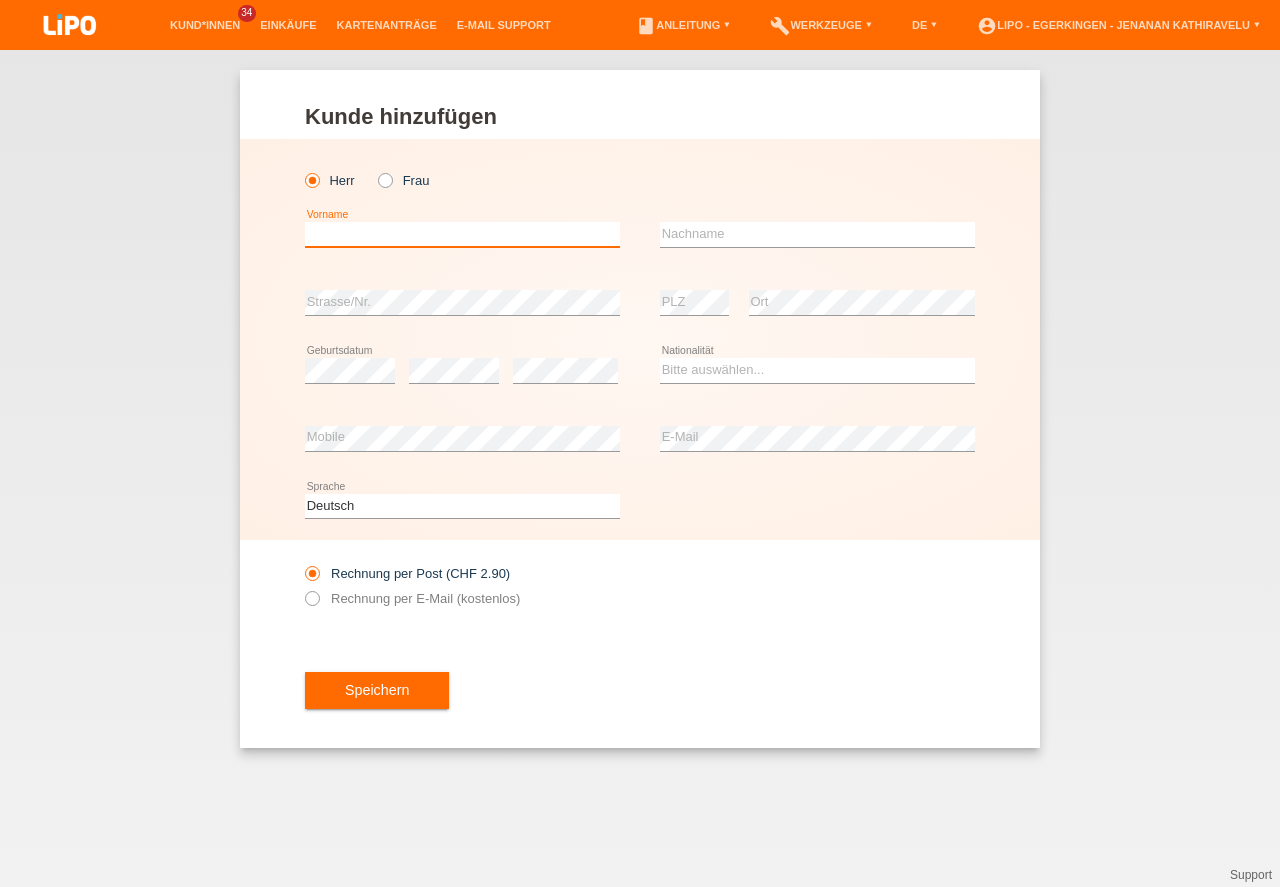 click at bounding box center (462, 234) 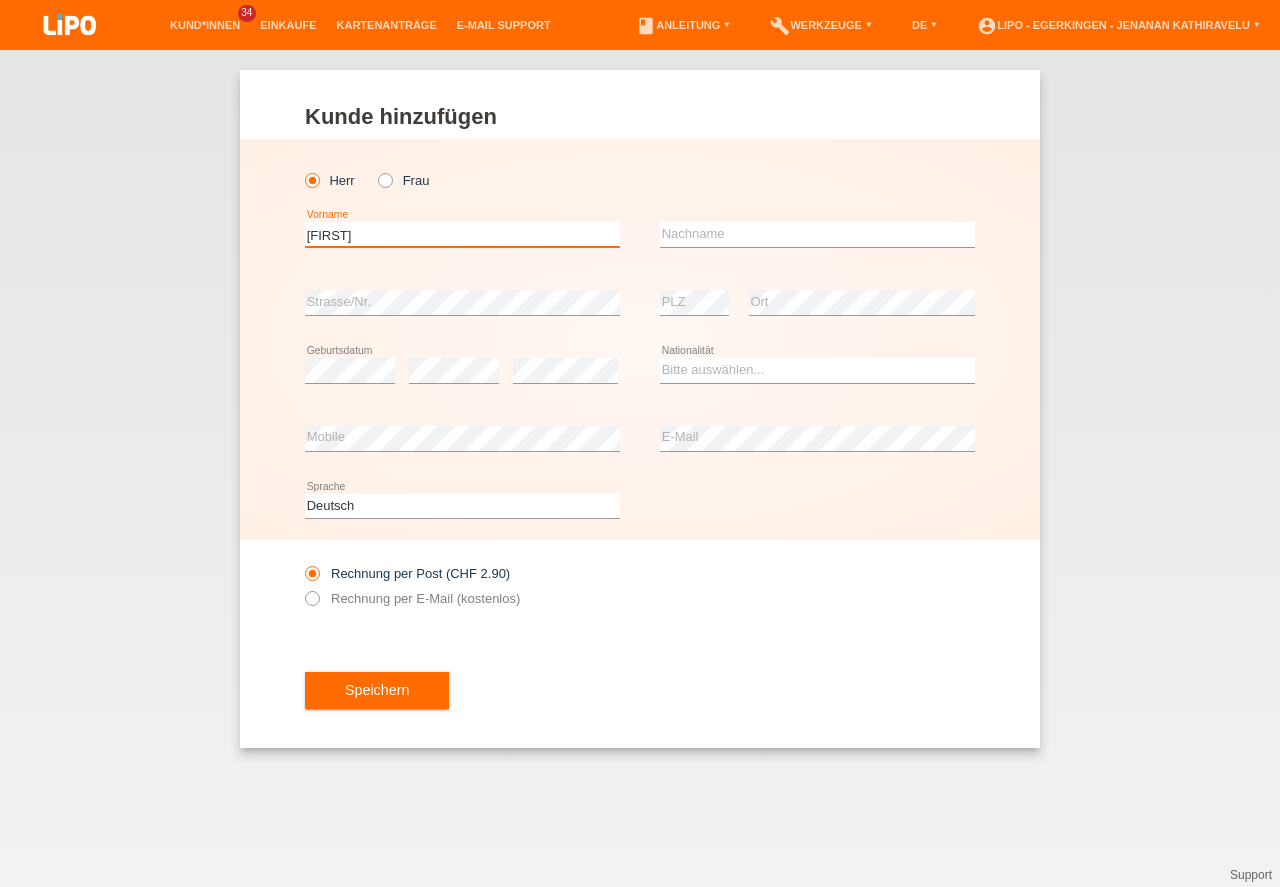 type on "[FIRST]" 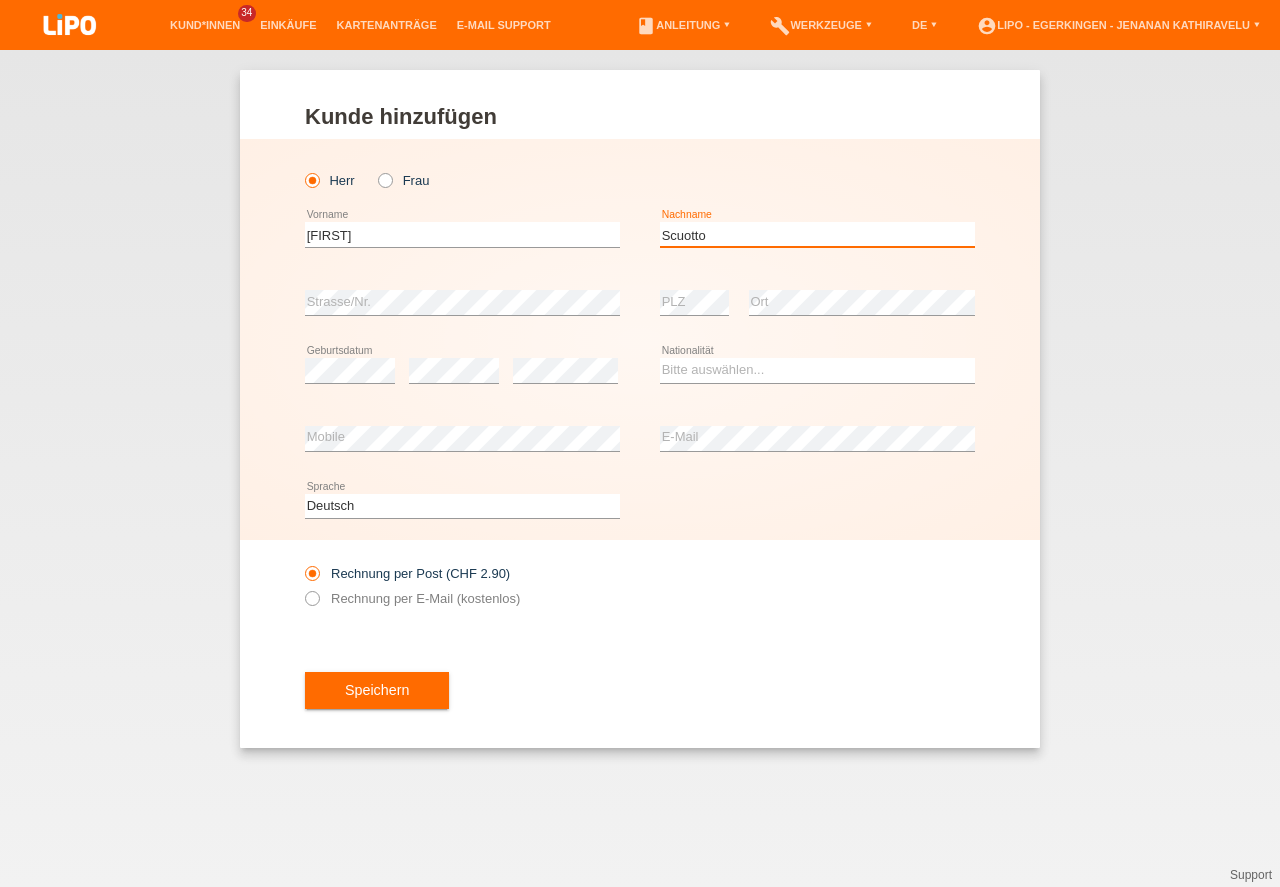type on "[LAST]" 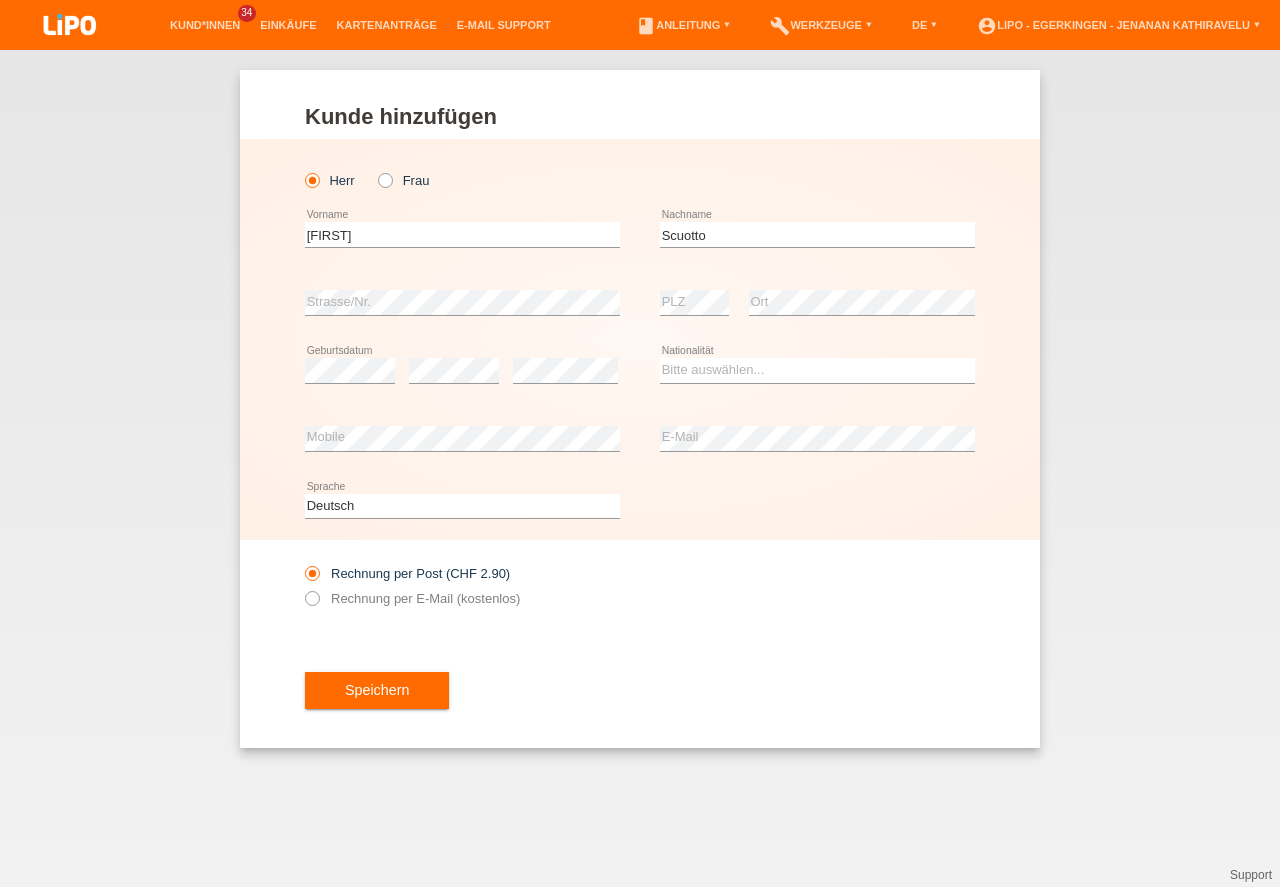 click on "Herr
Frau
Pierpaolo
error
Vorname" at bounding box center (640, 339) 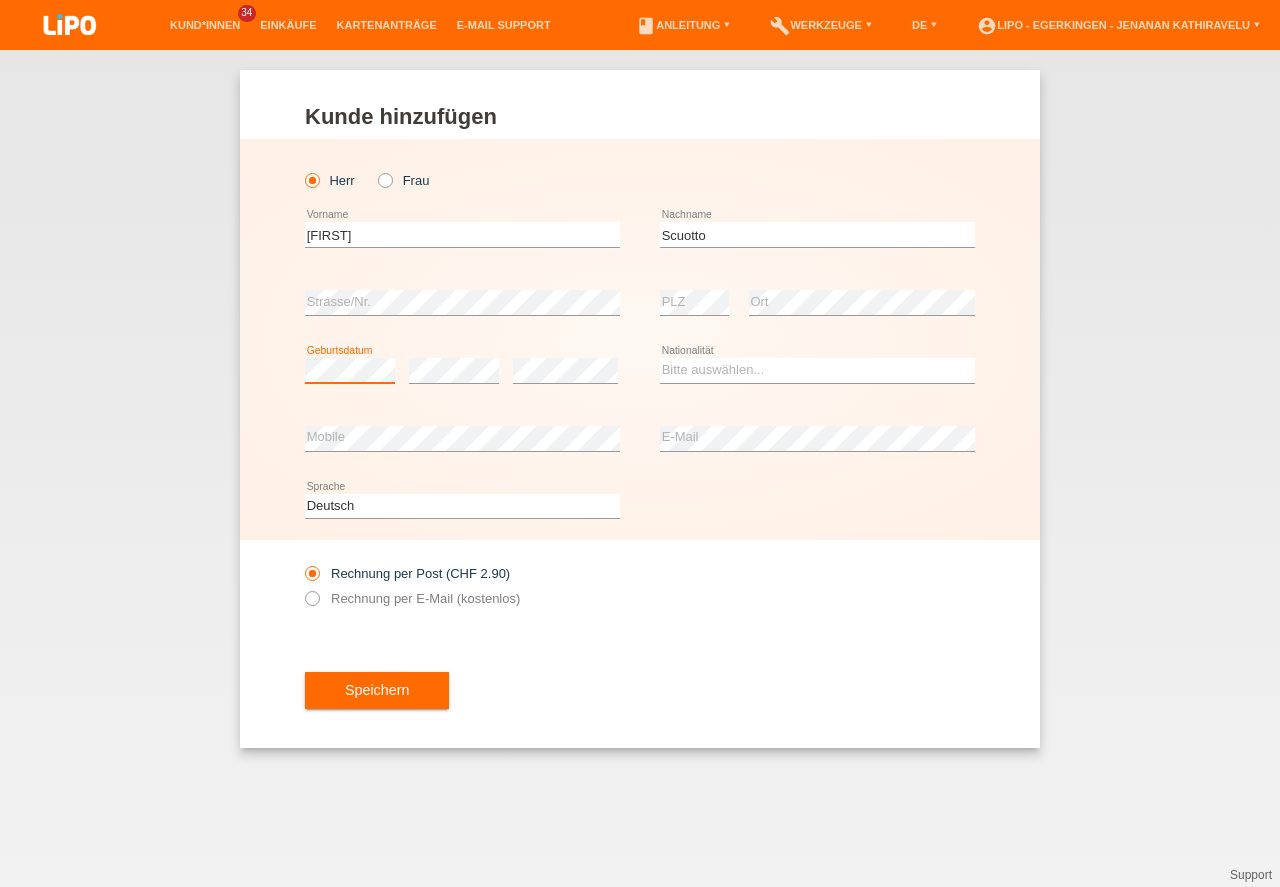 scroll, scrollTop: 0, scrollLeft: 0, axis: both 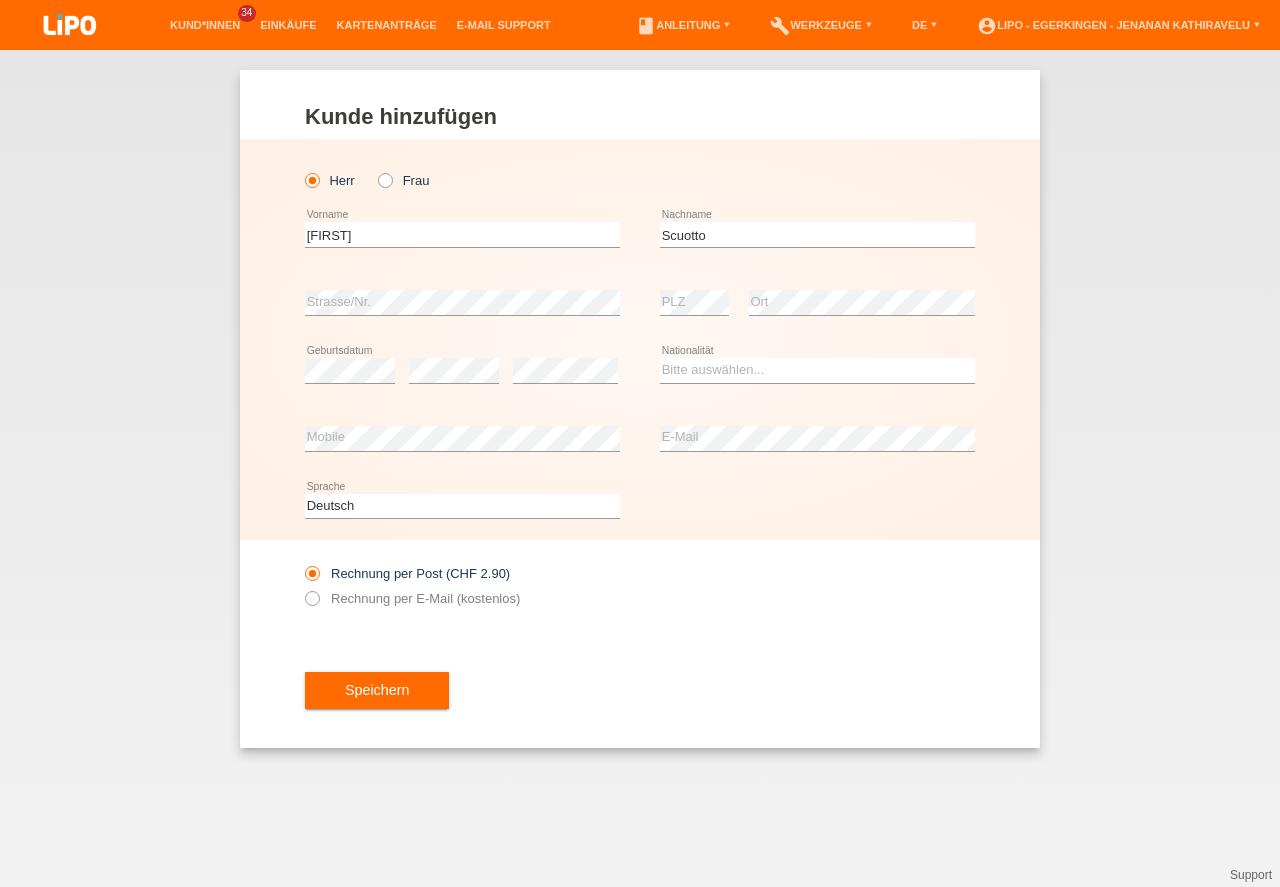 click on "Bitte auswählen...
Schweiz
Deutschland
Liechtenstein
Österreich
------------
Afghanistan
Ägypten
Åland
Albanien
Algerien Andorra Angola" at bounding box center [817, 371] 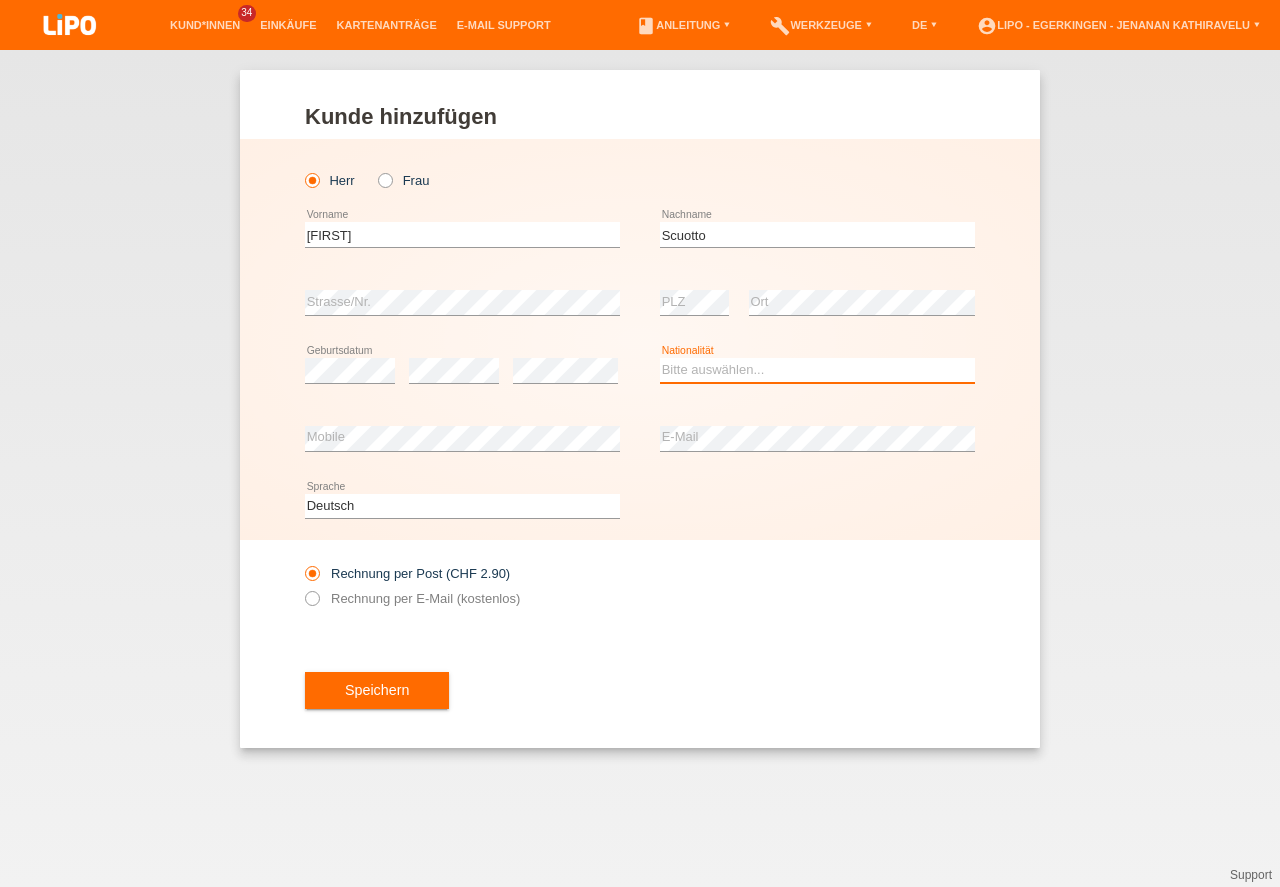 click on "Bitte auswählen...
Schweiz
Deutschland
Liechtenstein
Österreich
------------
Afghanistan
Ägypten
Åland
Albanien
Algerien" at bounding box center (817, 370) 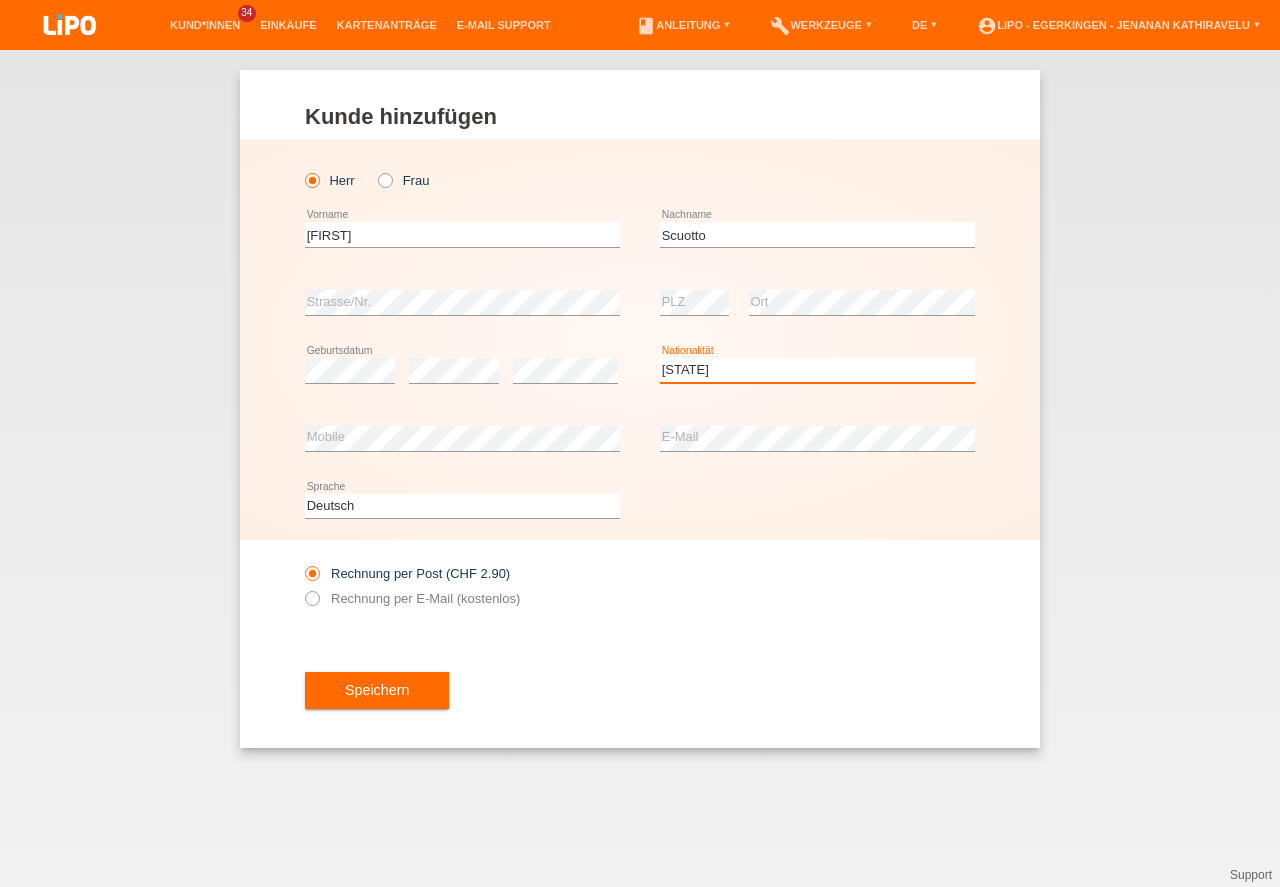 scroll, scrollTop: 0, scrollLeft: 0, axis: both 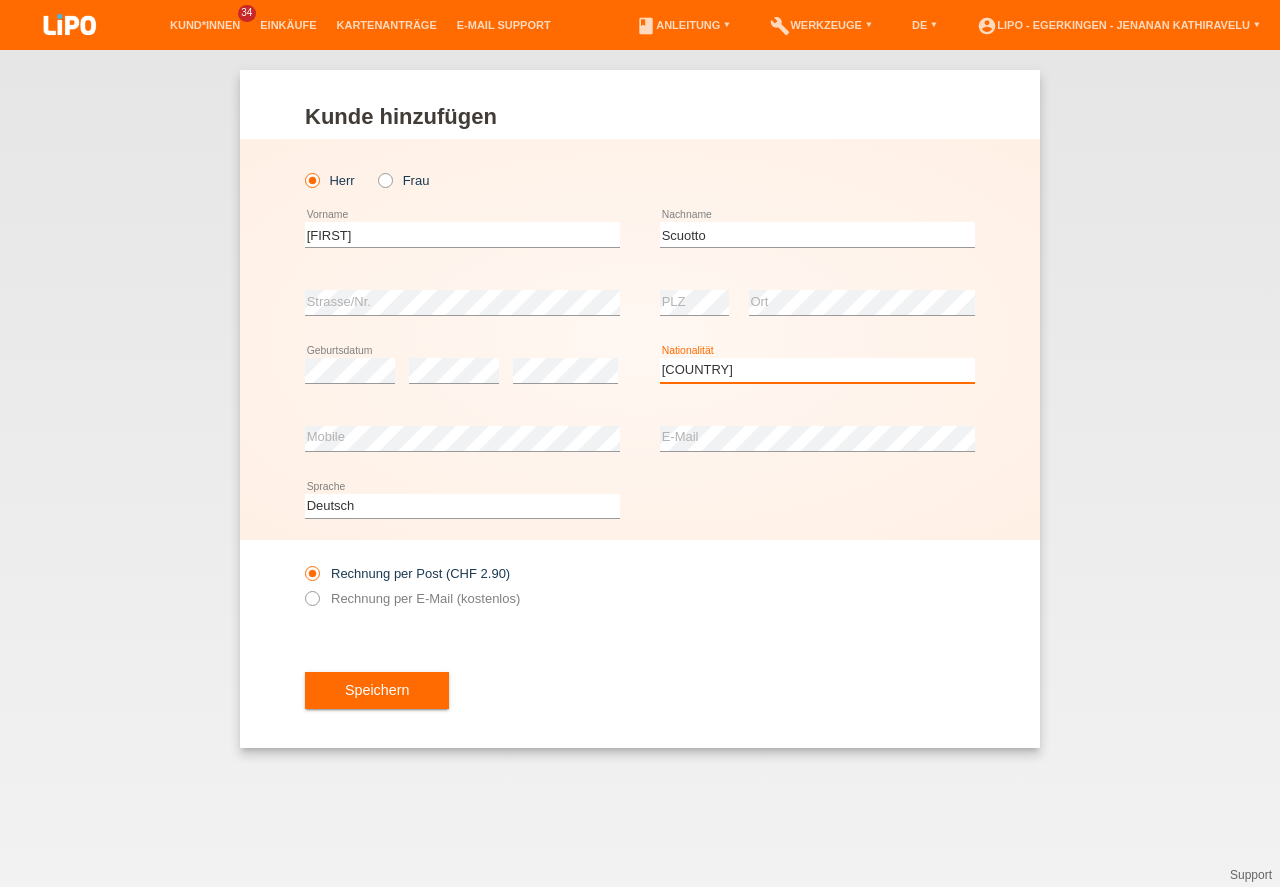 click on "Italien" at bounding box center [0, 0] 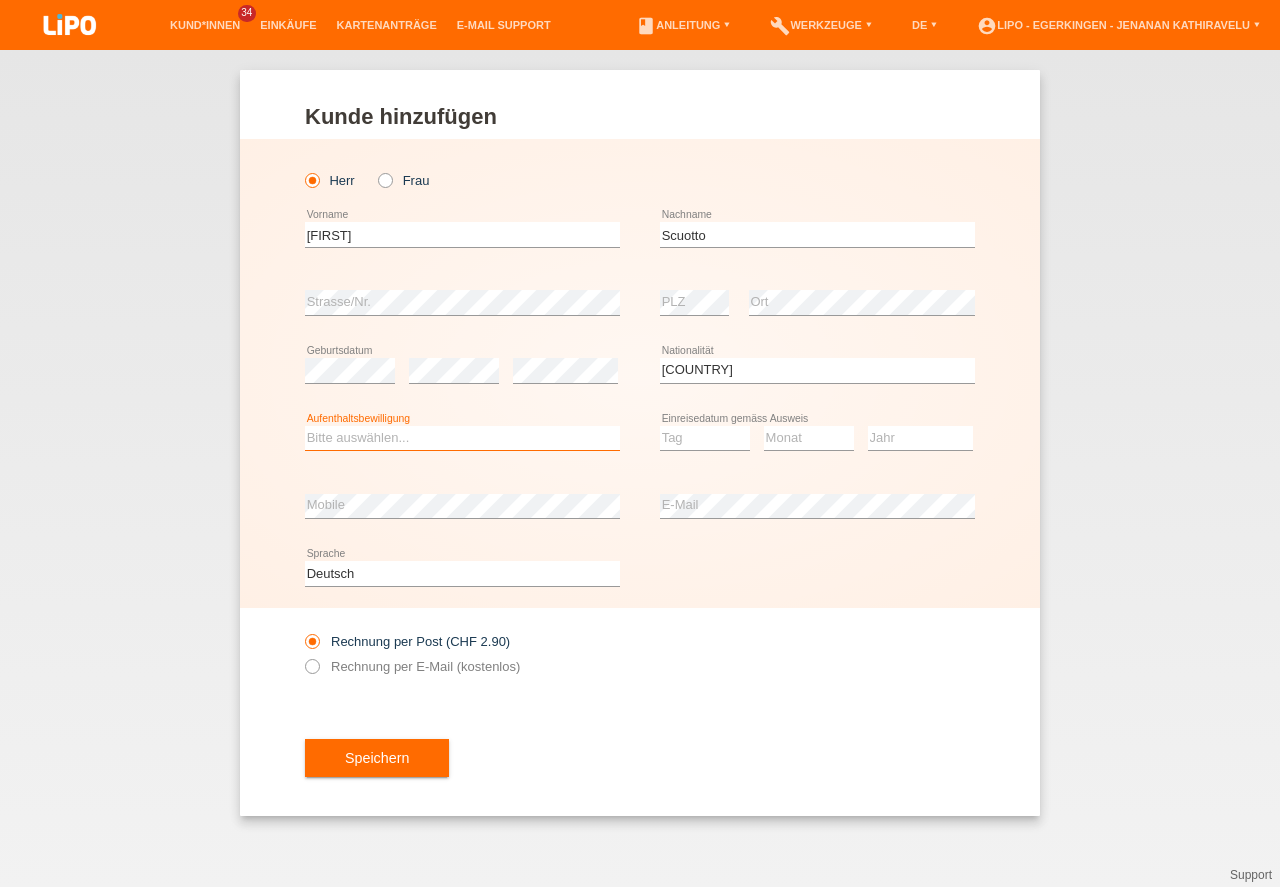 click on "Bitte auswählen...
C
B
B - Flüchtlingsstatus
Andere" at bounding box center (462, 438) 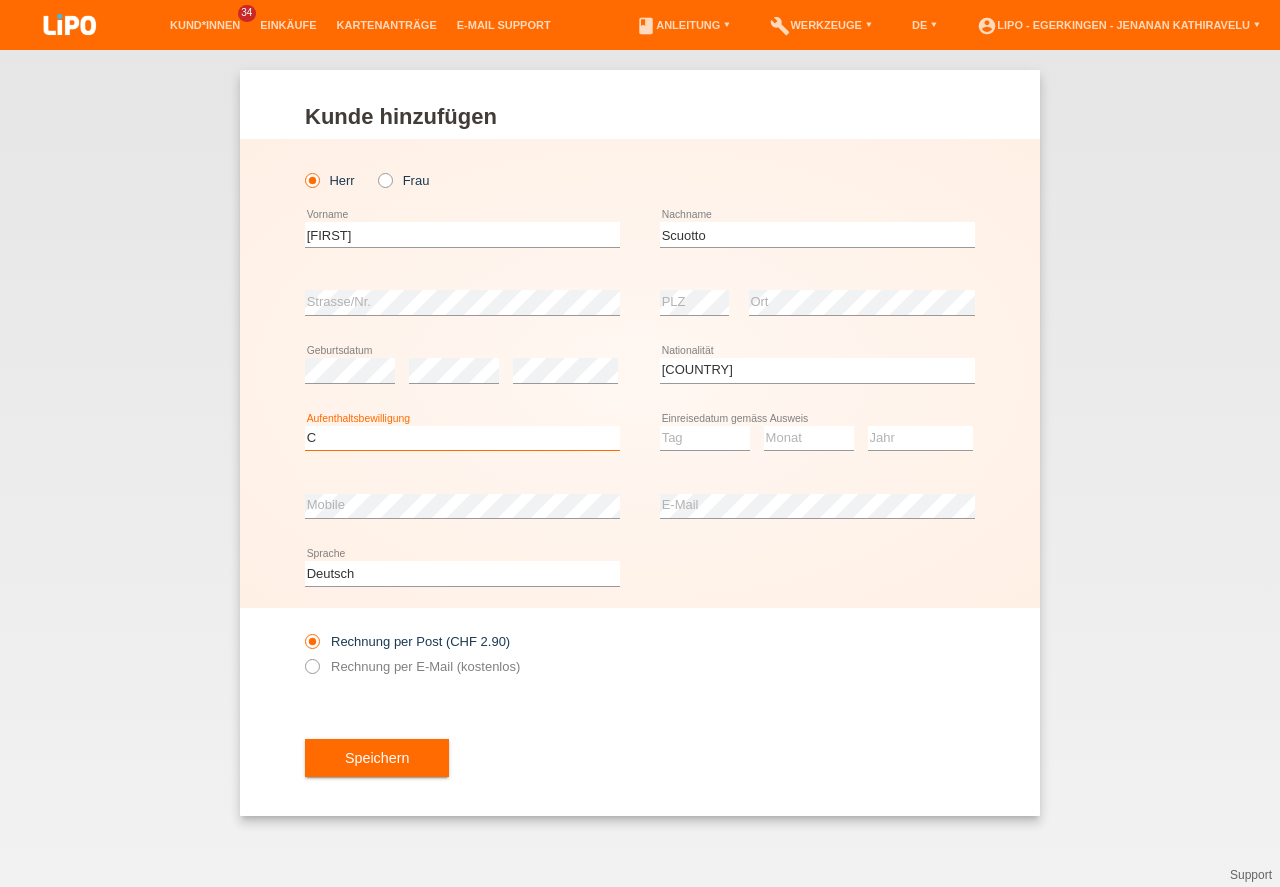 click on "C" at bounding box center [0, 0] 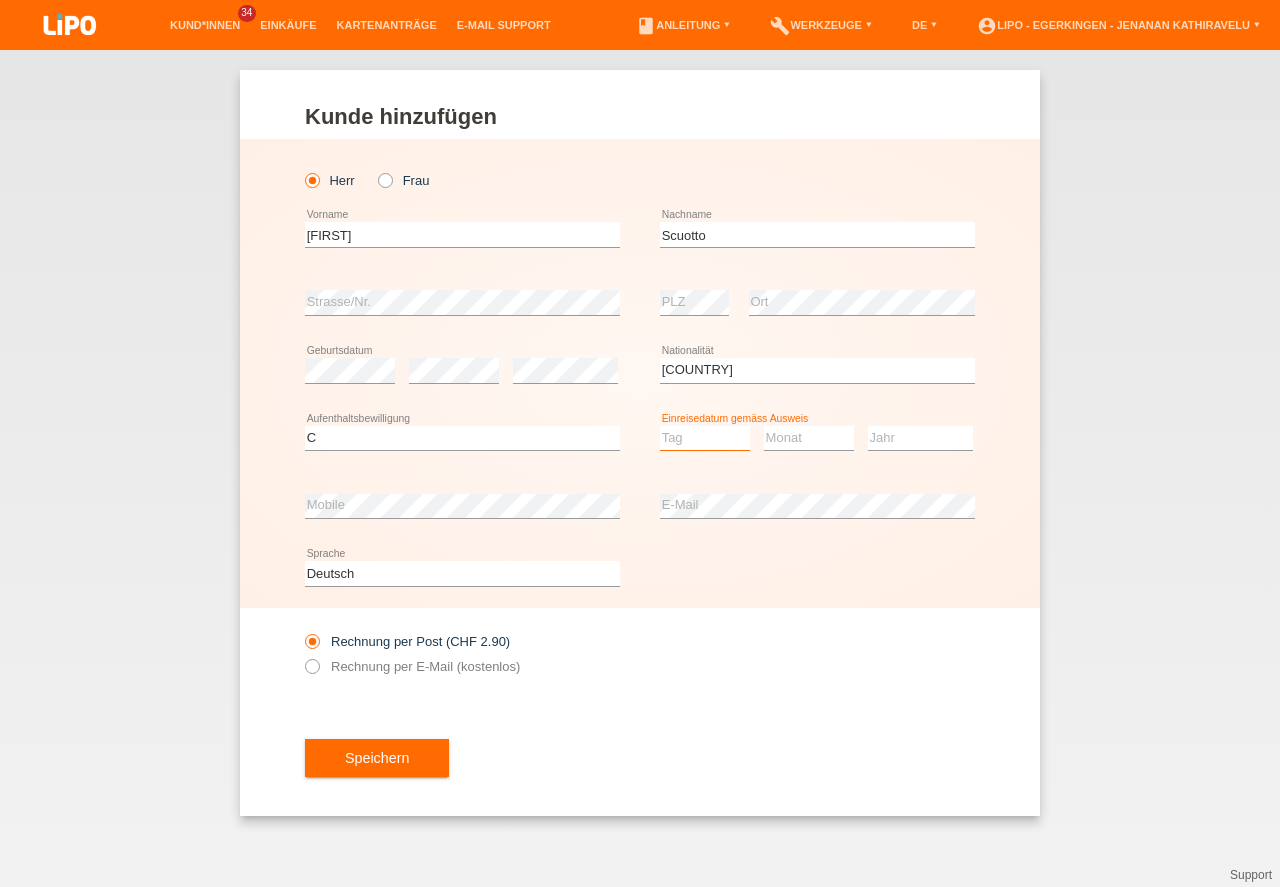 click on "Tag
01
02
03
04
05
06
07
08
09
10 11" at bounding box center [705, 438] 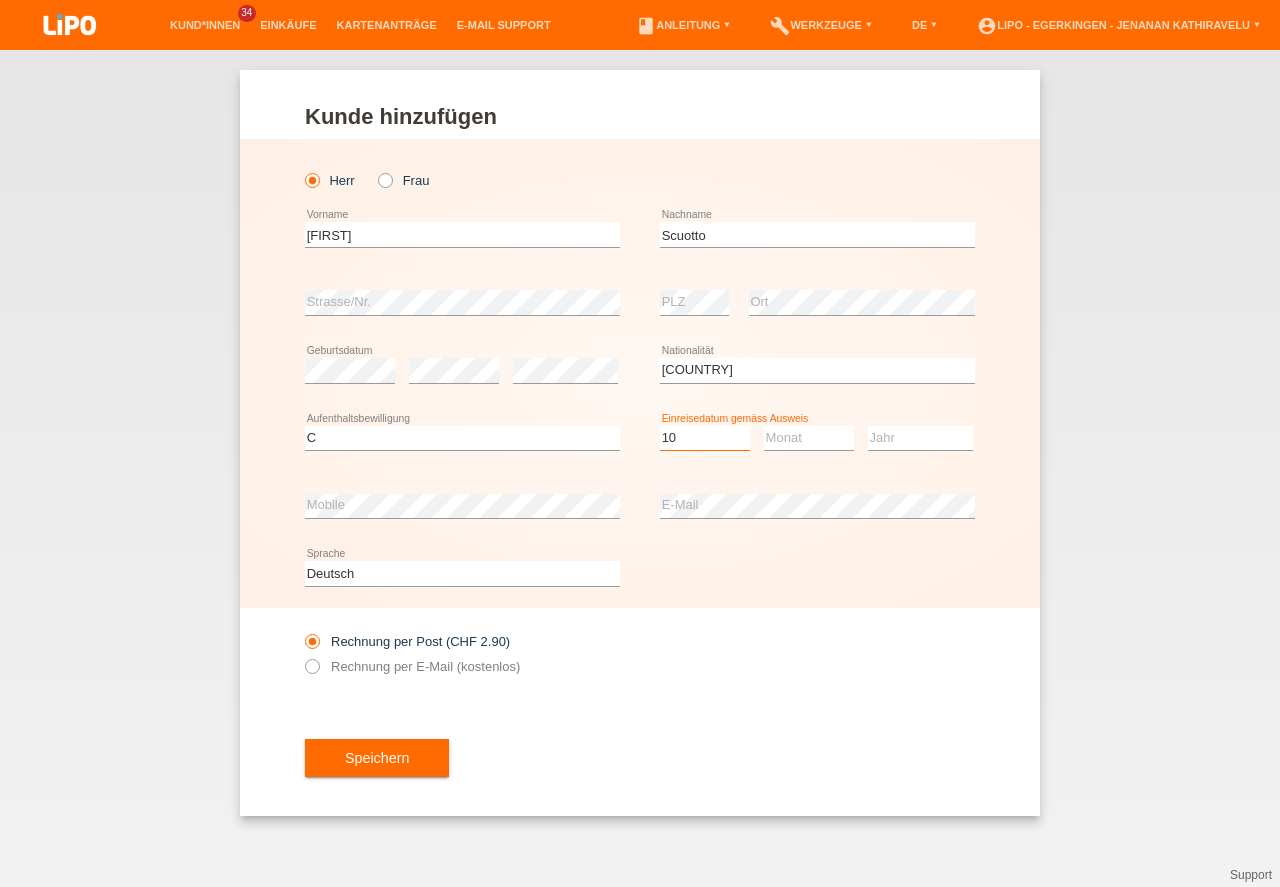 click on "10" at bounding box center (0, 0) 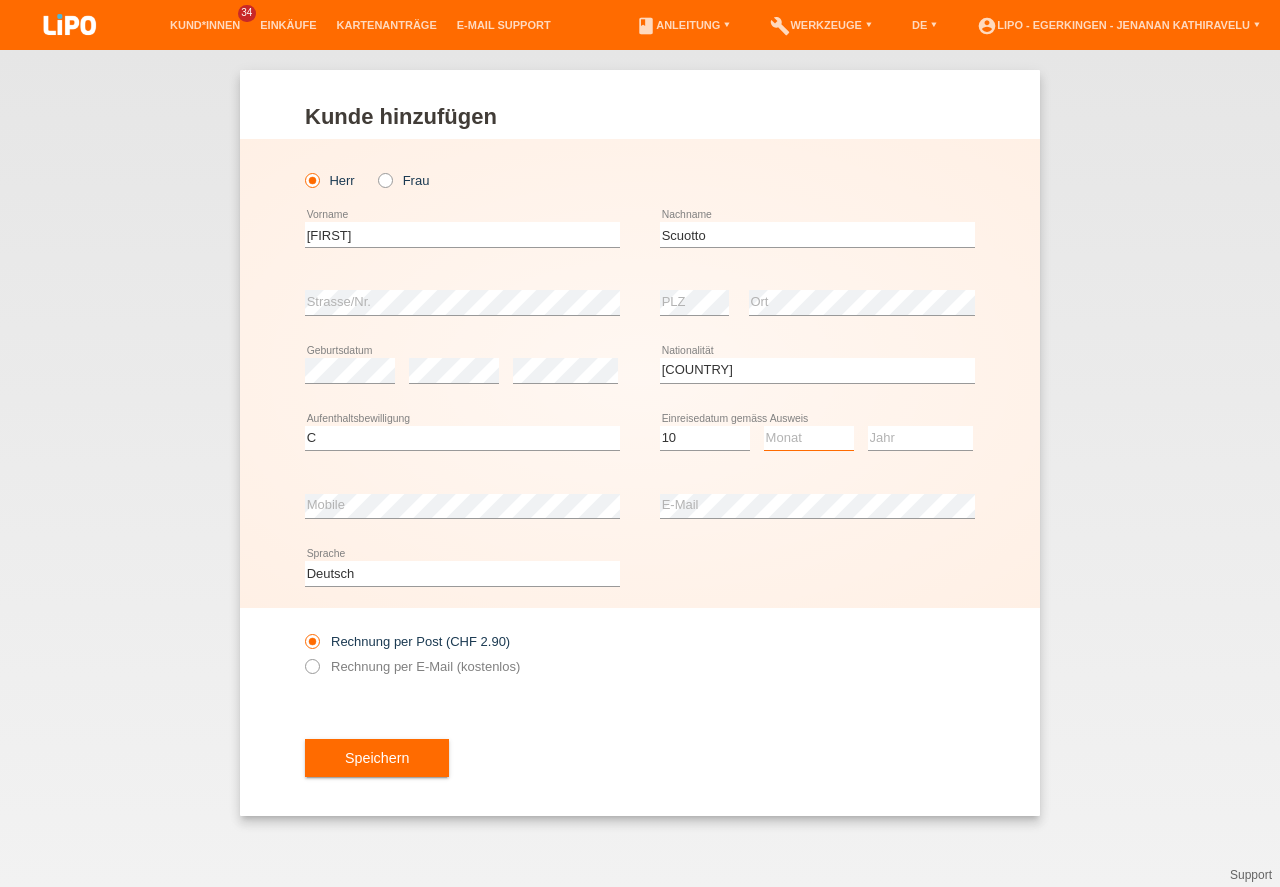click on "Monat
01
02
03
04
05
06
07
08
09
10 11" at bounding box center (809, 438) 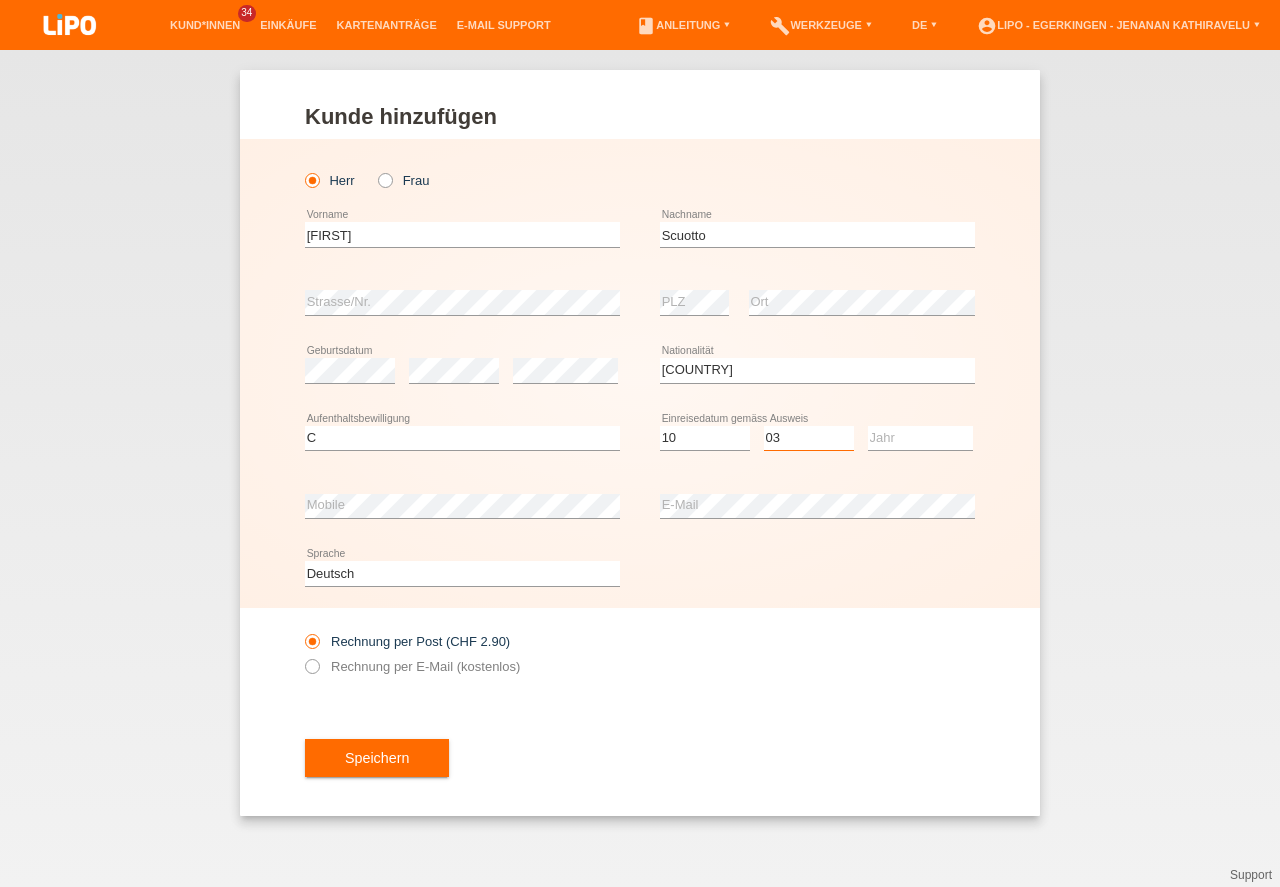 click on "03" at bounding box center (0, 0) 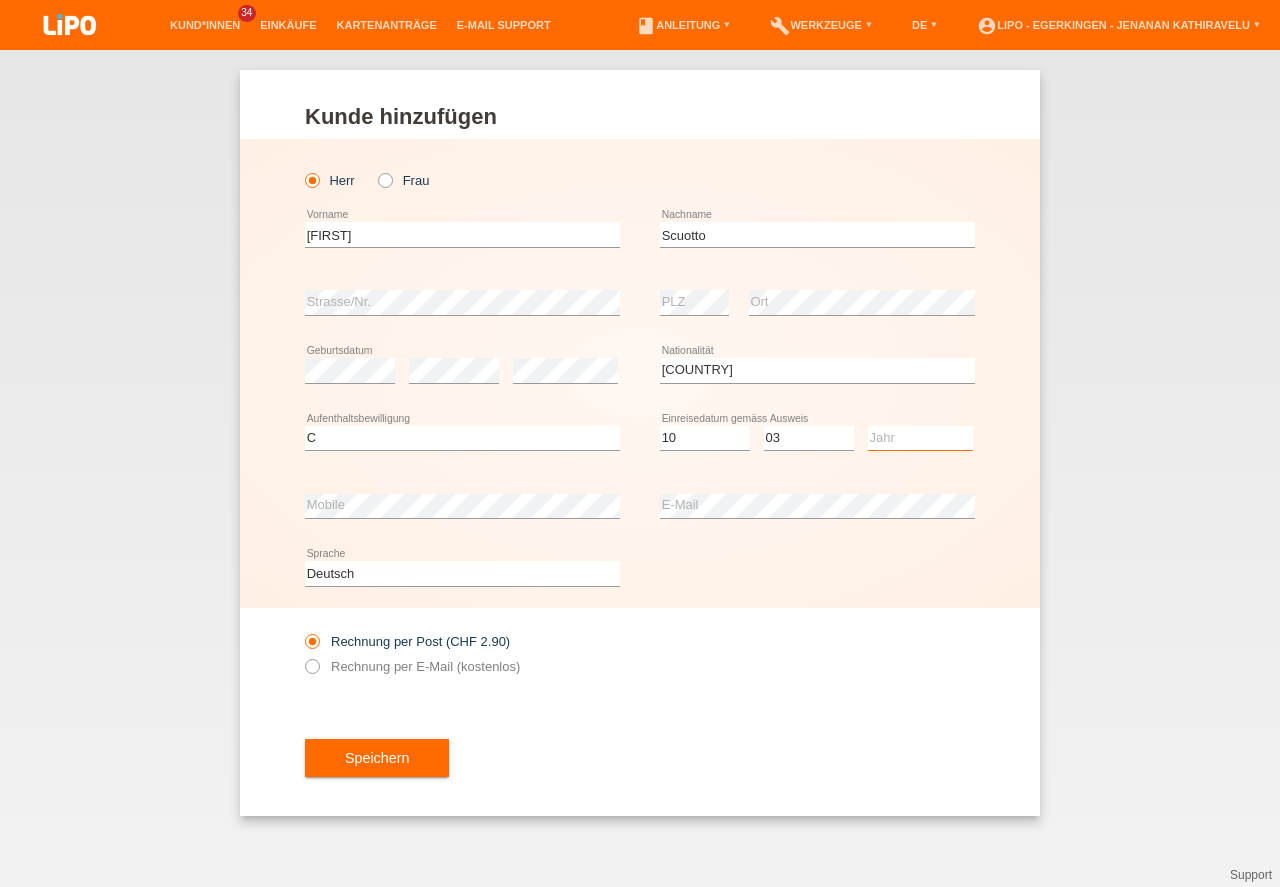 click on "Jahr
2025
2024
2023
2022
2021
2020
2019
2018
2017 2016 2015 2014 2013 2012 2011 2010 2009 2008 2007 2006 2005 2004 2003 2002 2001" at bounding box center [920, 438] 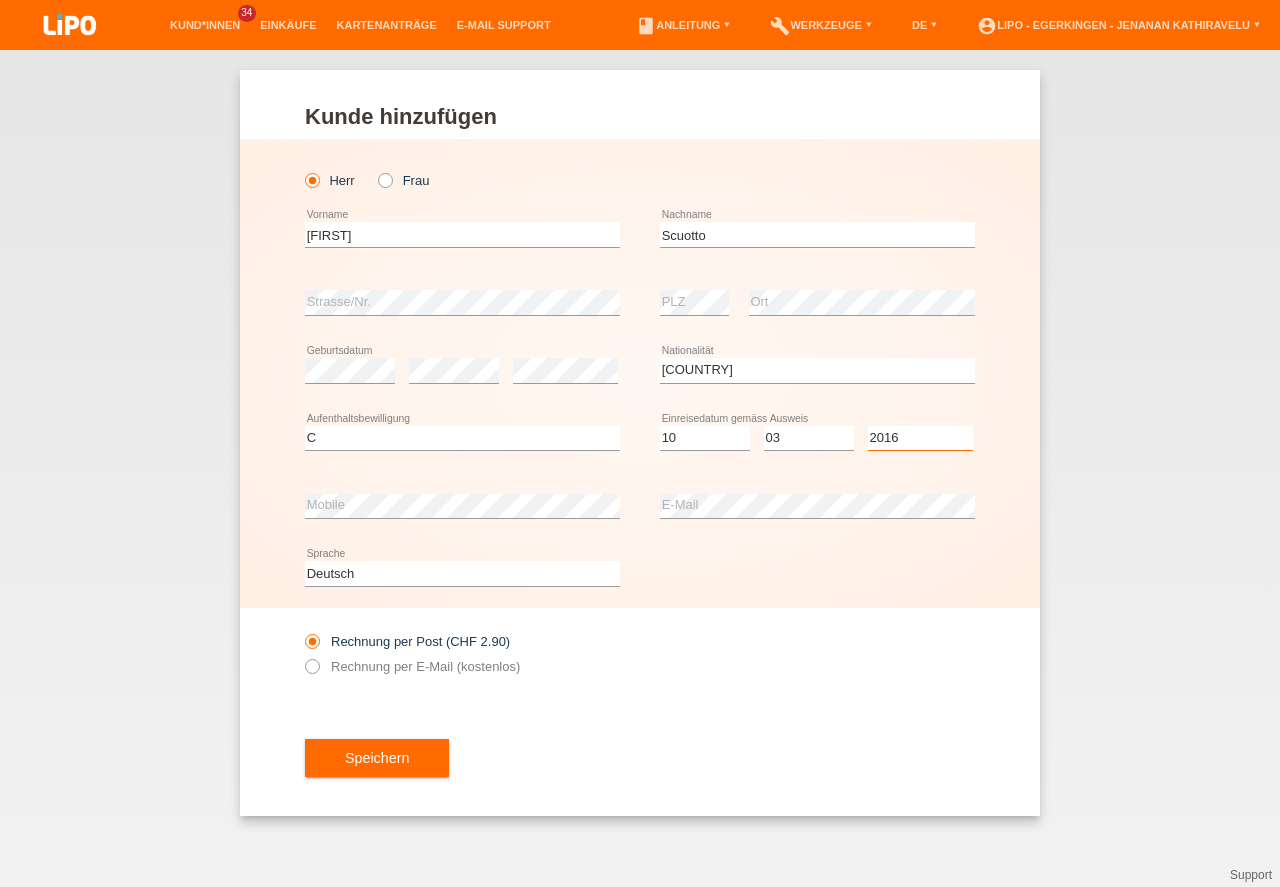click on "2016" at bounding box center [0, 0] 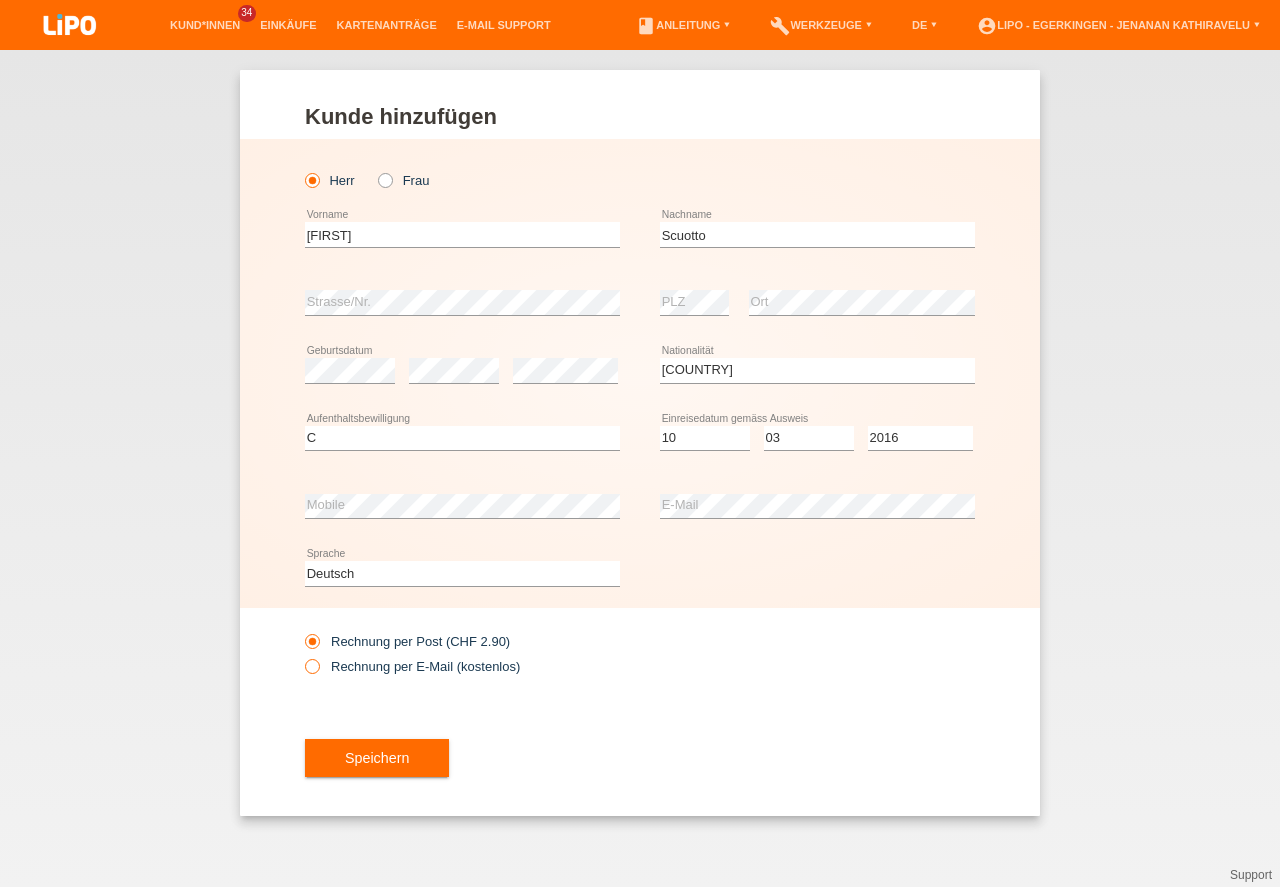 click on "Rechnung per E-Mail                                                                                            (kostenlos)" at bounding box center (412, 666) 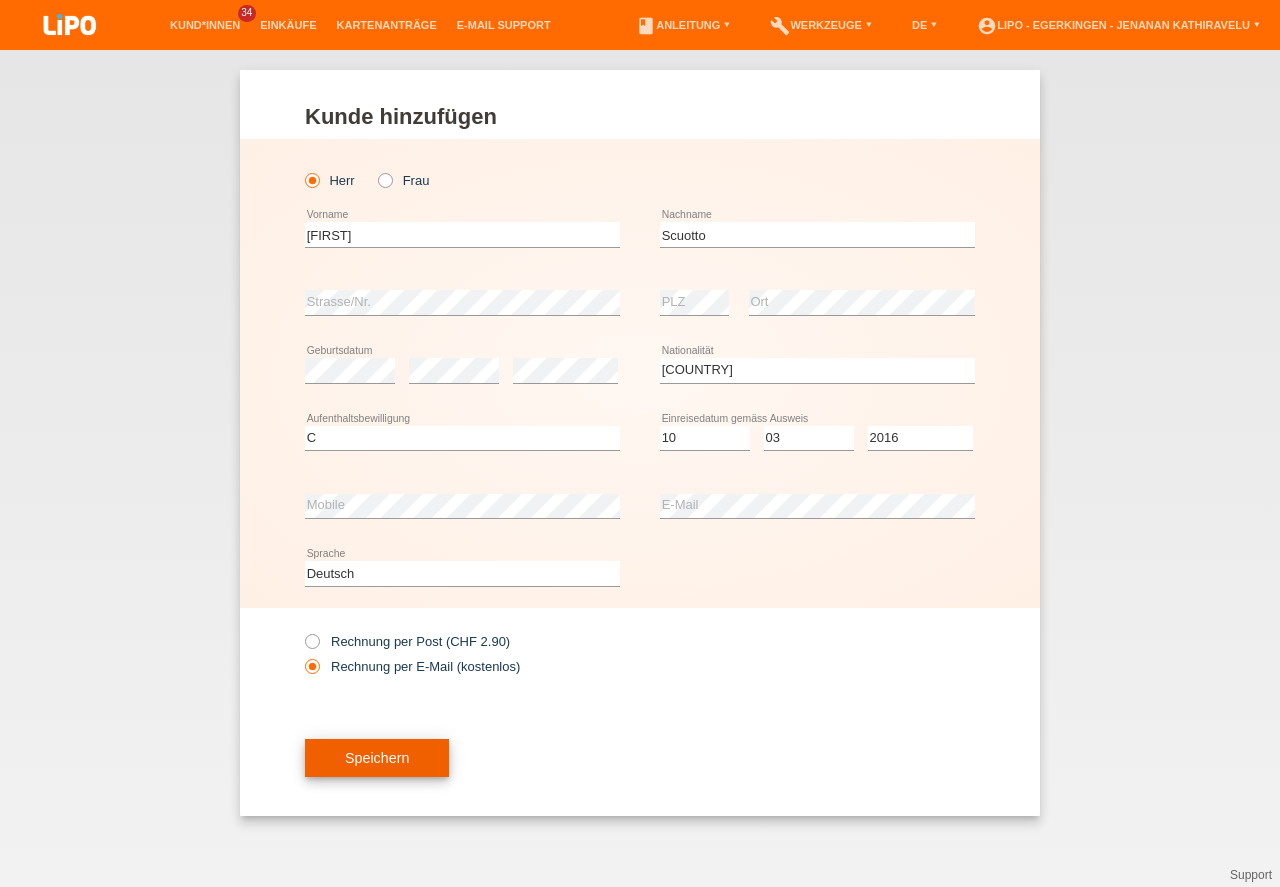 click on "Speichern" at bounding box center [377, 758] 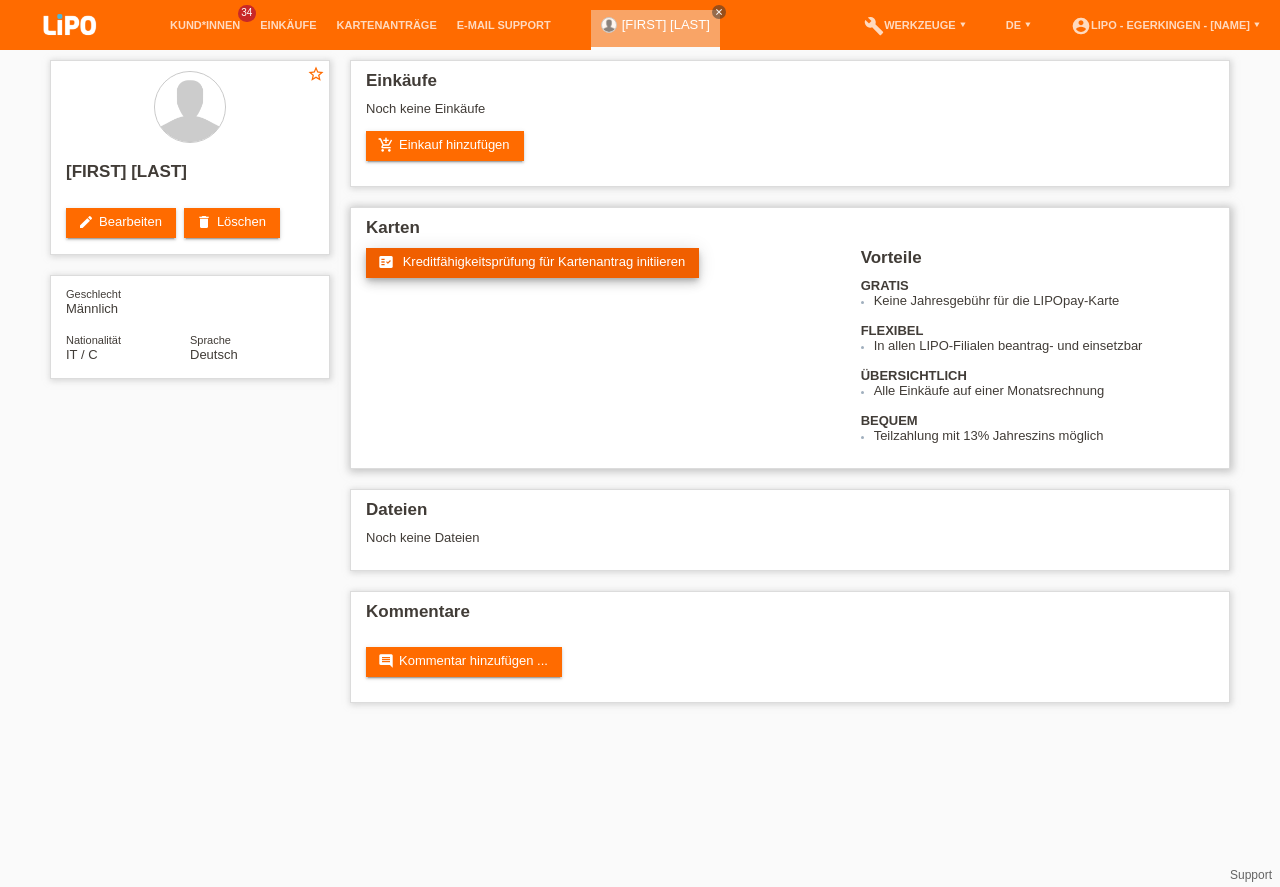 click on "Kreditfähigkeitsprüfung für Kartenantrag initiieren" at bounding box center [544, 261] 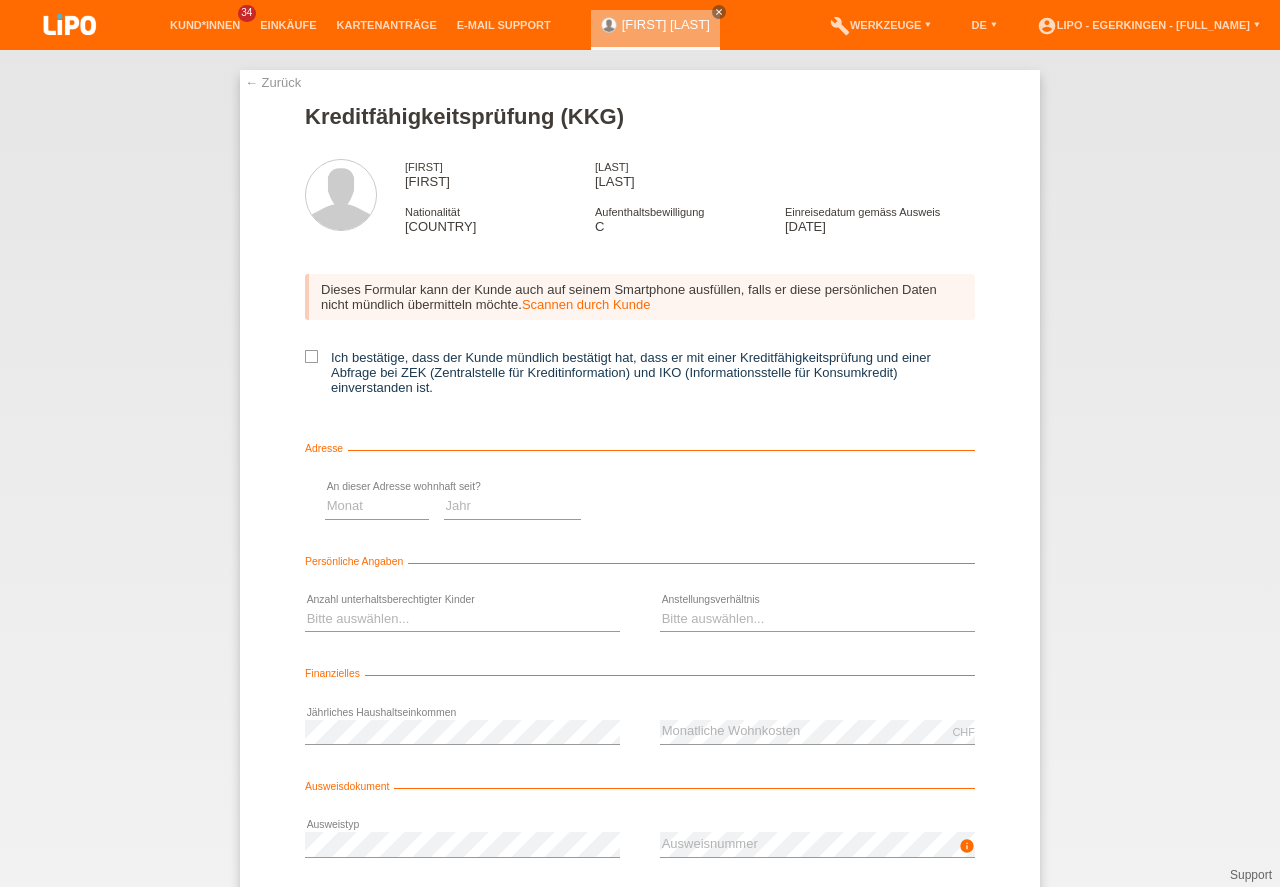 scroll, scrollTop: 0, scrollLeft: 0, axis: both 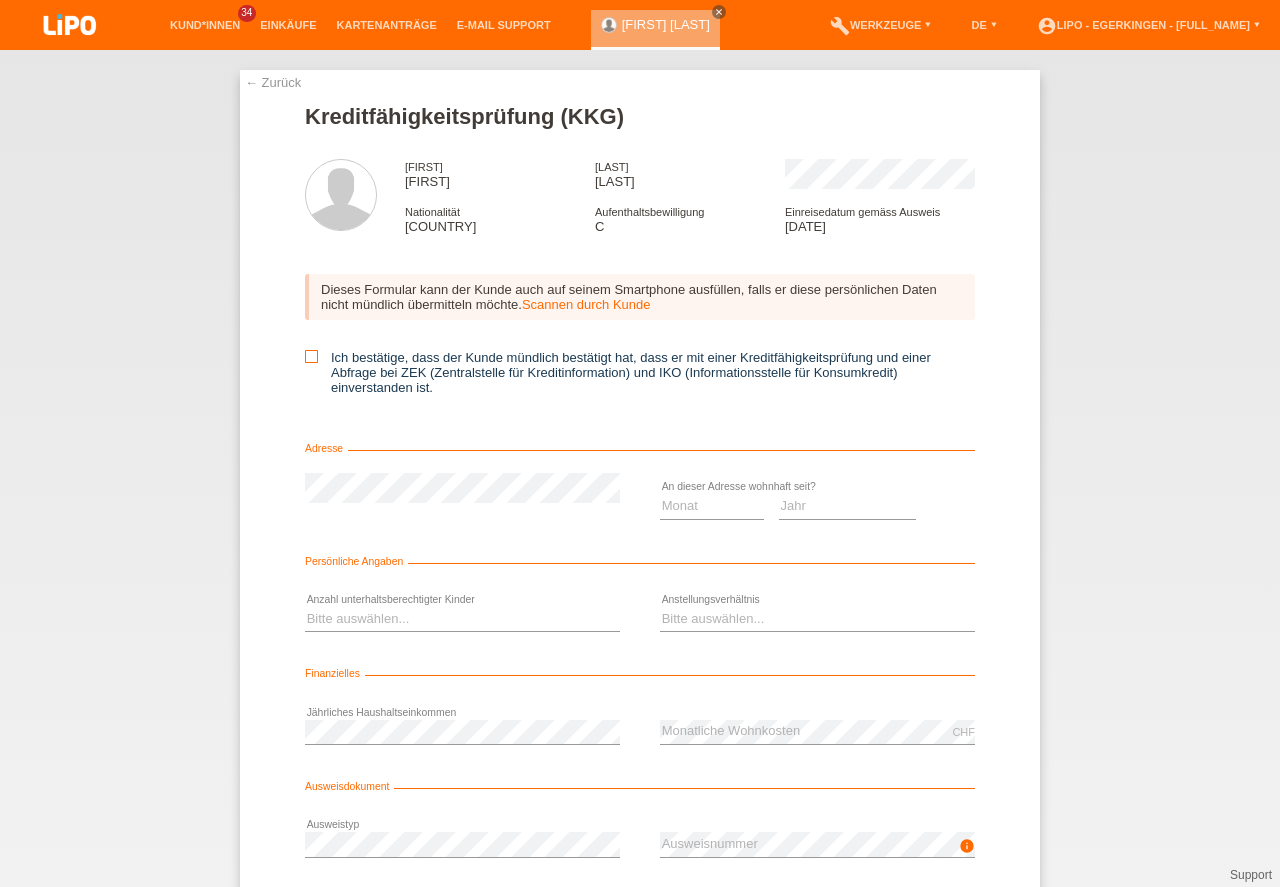 click at bounding box center (311, 356) 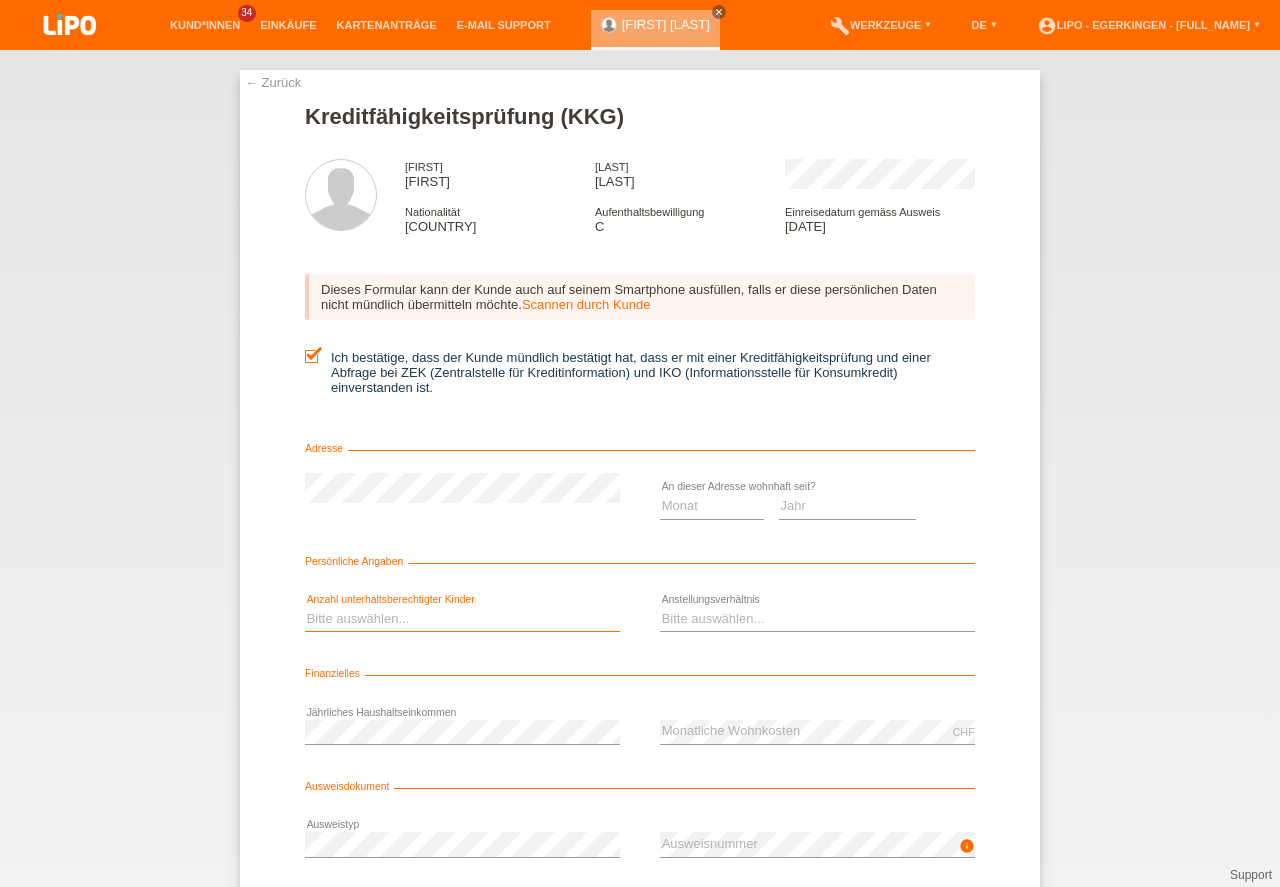 click on "Bitte auswählen...
0
1
2
3
4
5
6
7
8
9" at bounding box center (462, 619) 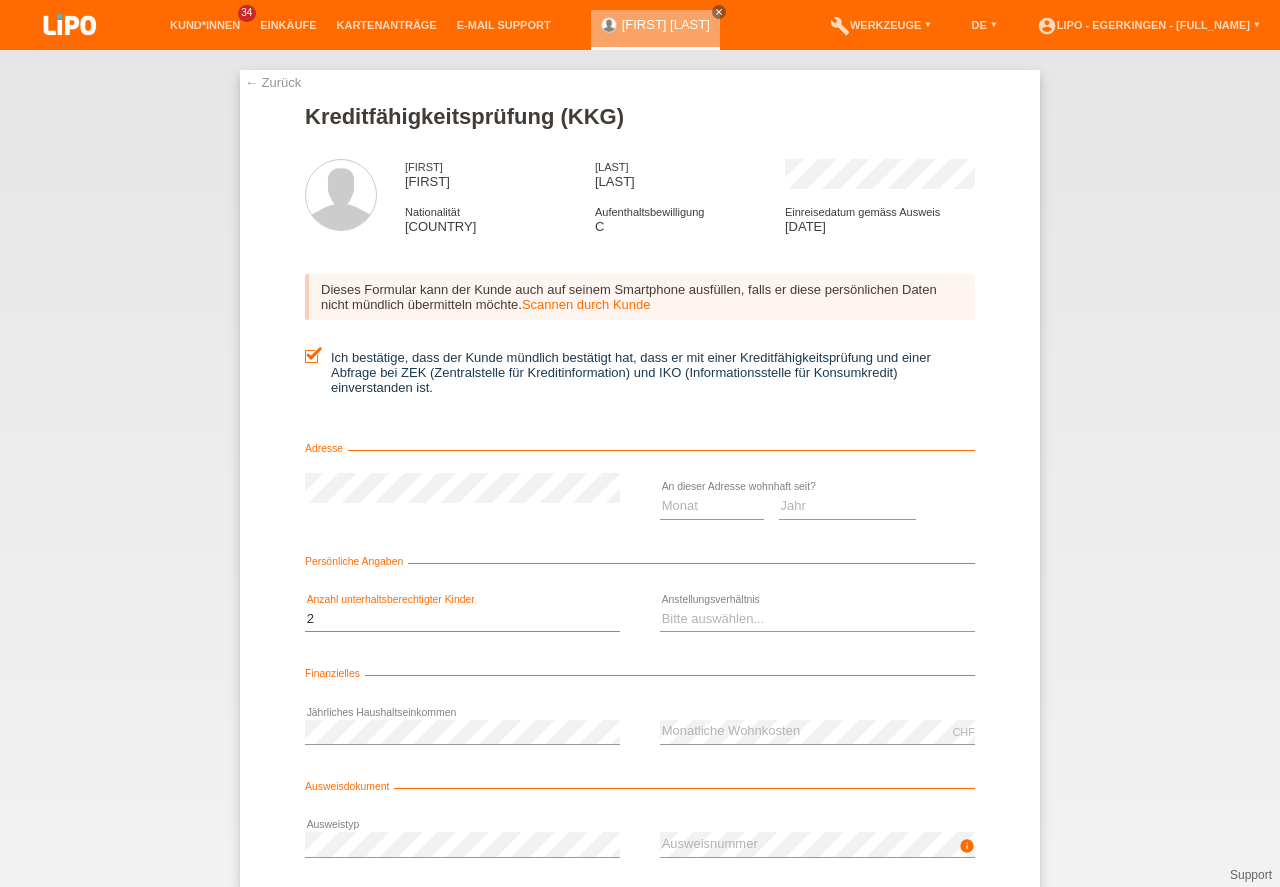 click on "2" at bounding box center [0, 0] 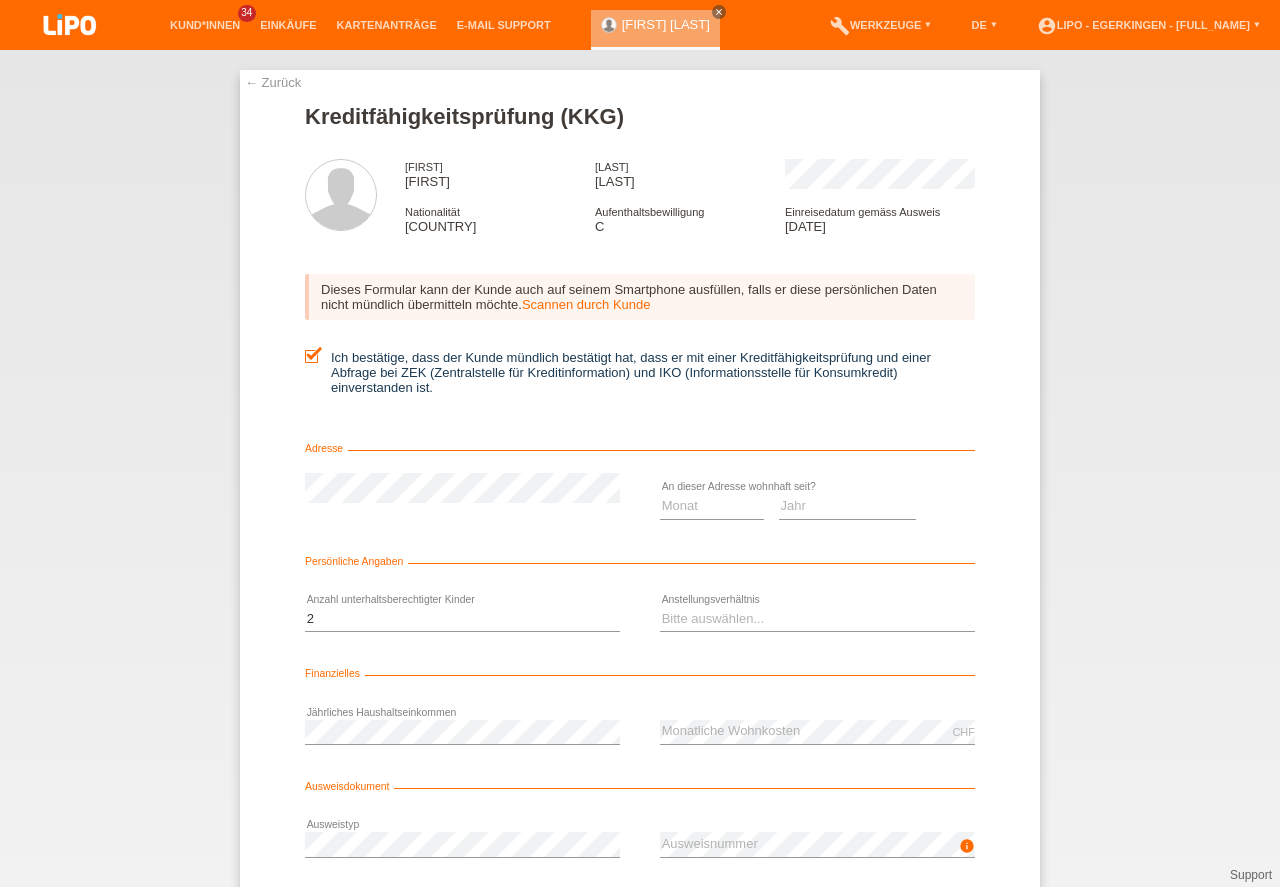 click on "Monat
01
02
03
04
05
06
07
08
09
10 11 12 error" at bounding box center [712, 507] 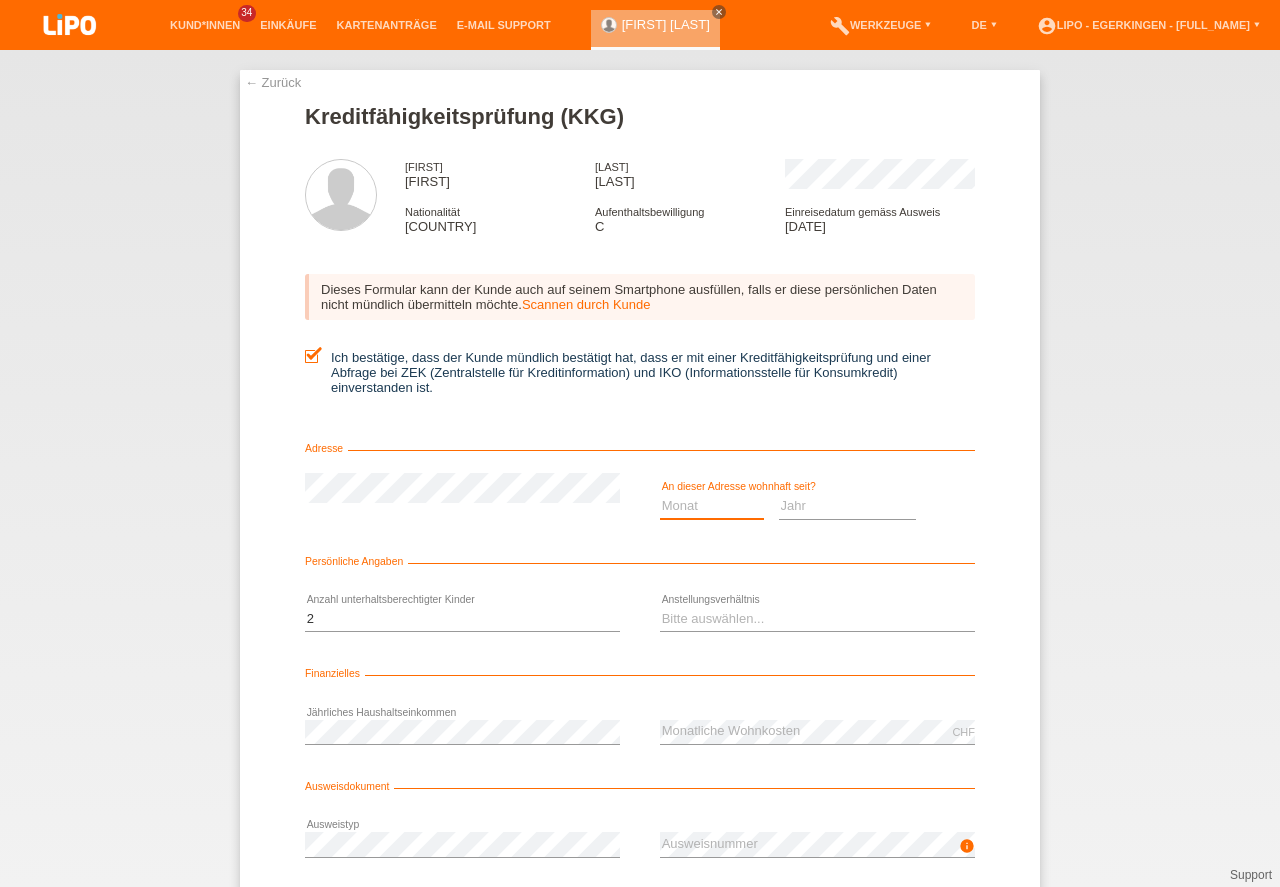 click on "Monat
01
02
03
04
05
06
07
08
09
10" at bounding box center [712, 506] 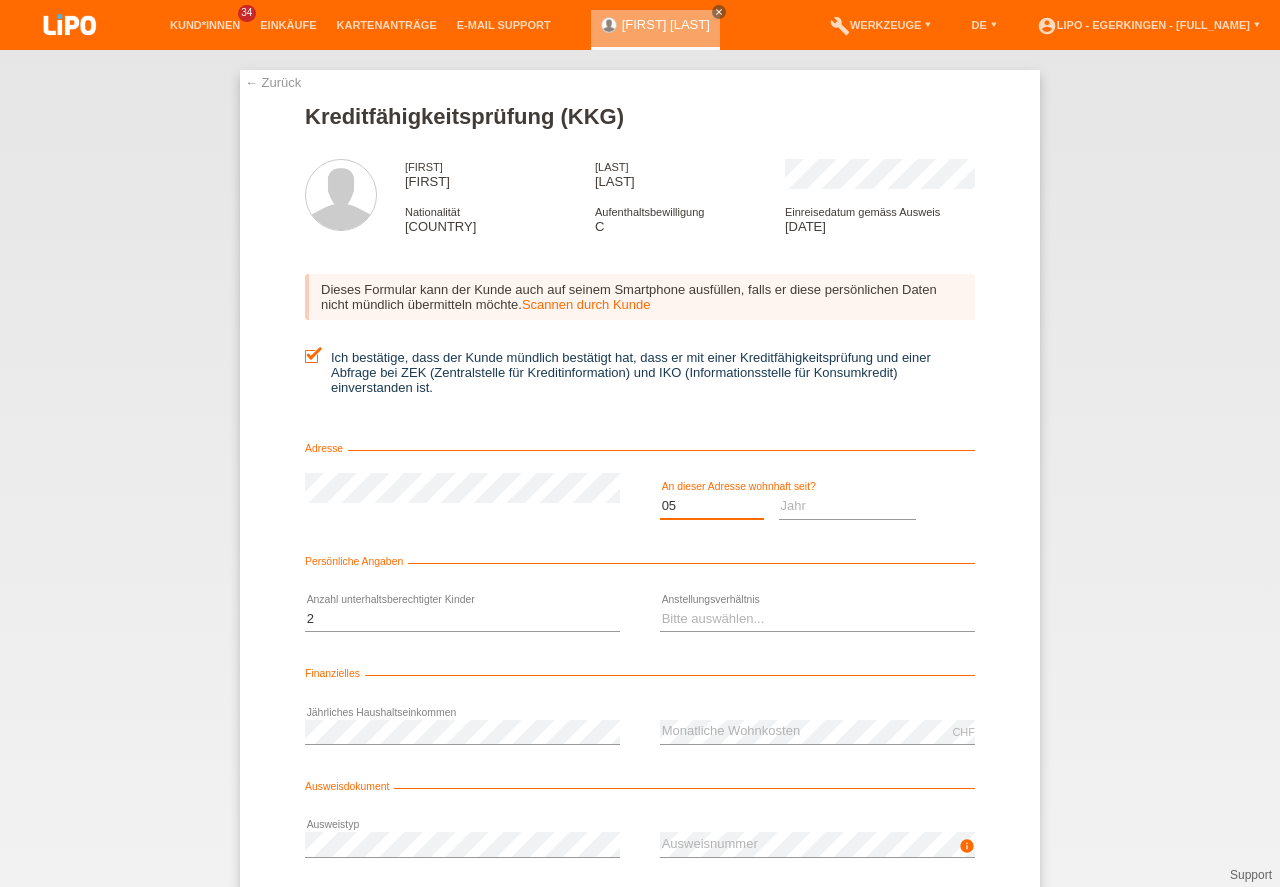 click on "05" at bounding box center [0, 0] 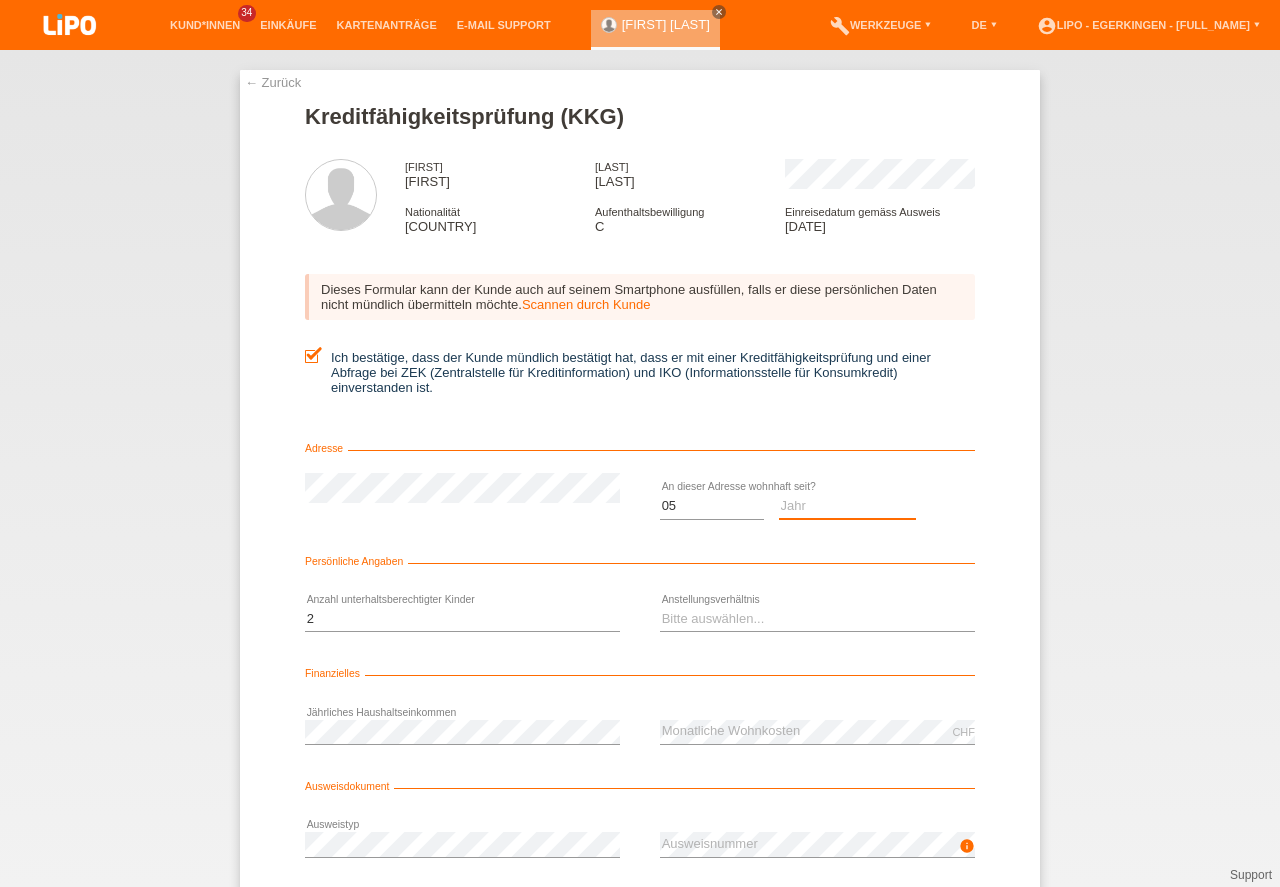 click on "Jahr
2025
2024
2023
2022
2021
2020
2019
2018
2017
2016 2015 2014 2013 2012 2011 2010 2009 2008 2007 2006 2005 2004 2003" at bounding box center (848, 506) 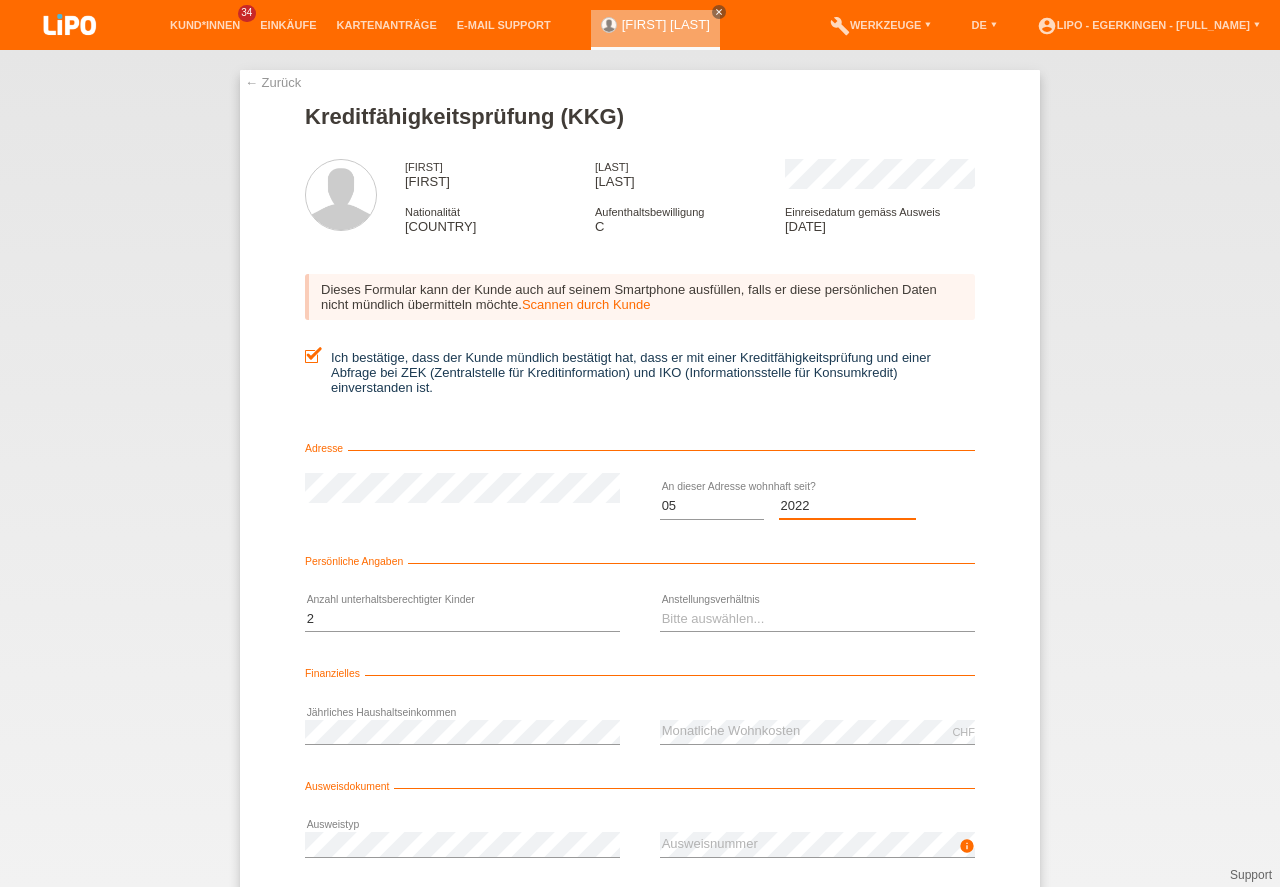 click on "2022" at bounding box center [0, 0] 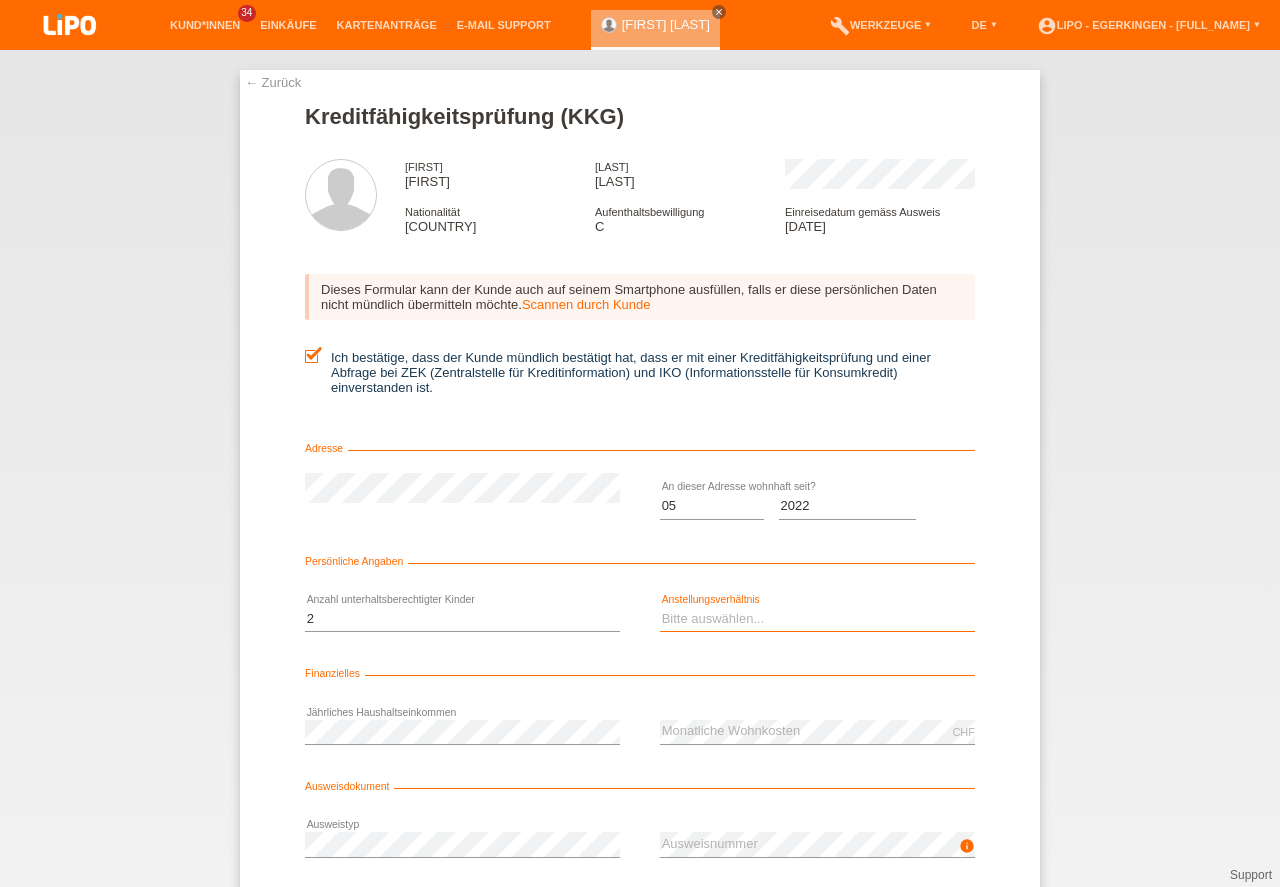 click on "Bitte auswählen...
Unbefristet
Befristet
Lehrling/Student
Pensioniert
Nicht arbeitstätig
Hausfrau/-mann
Selbständig" at bounding box center (817, 619) 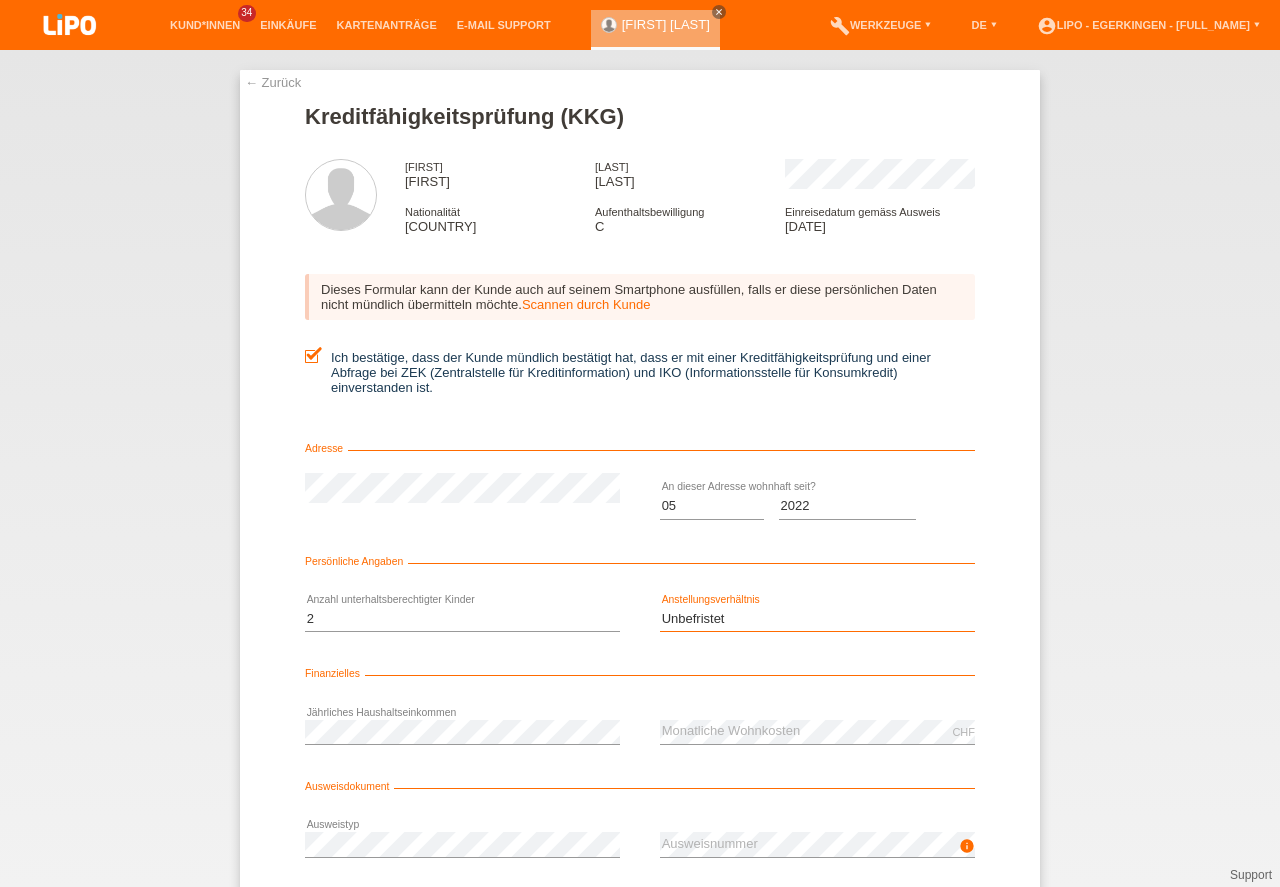 click on "Unbefristet" at bounding box center [0, 0] 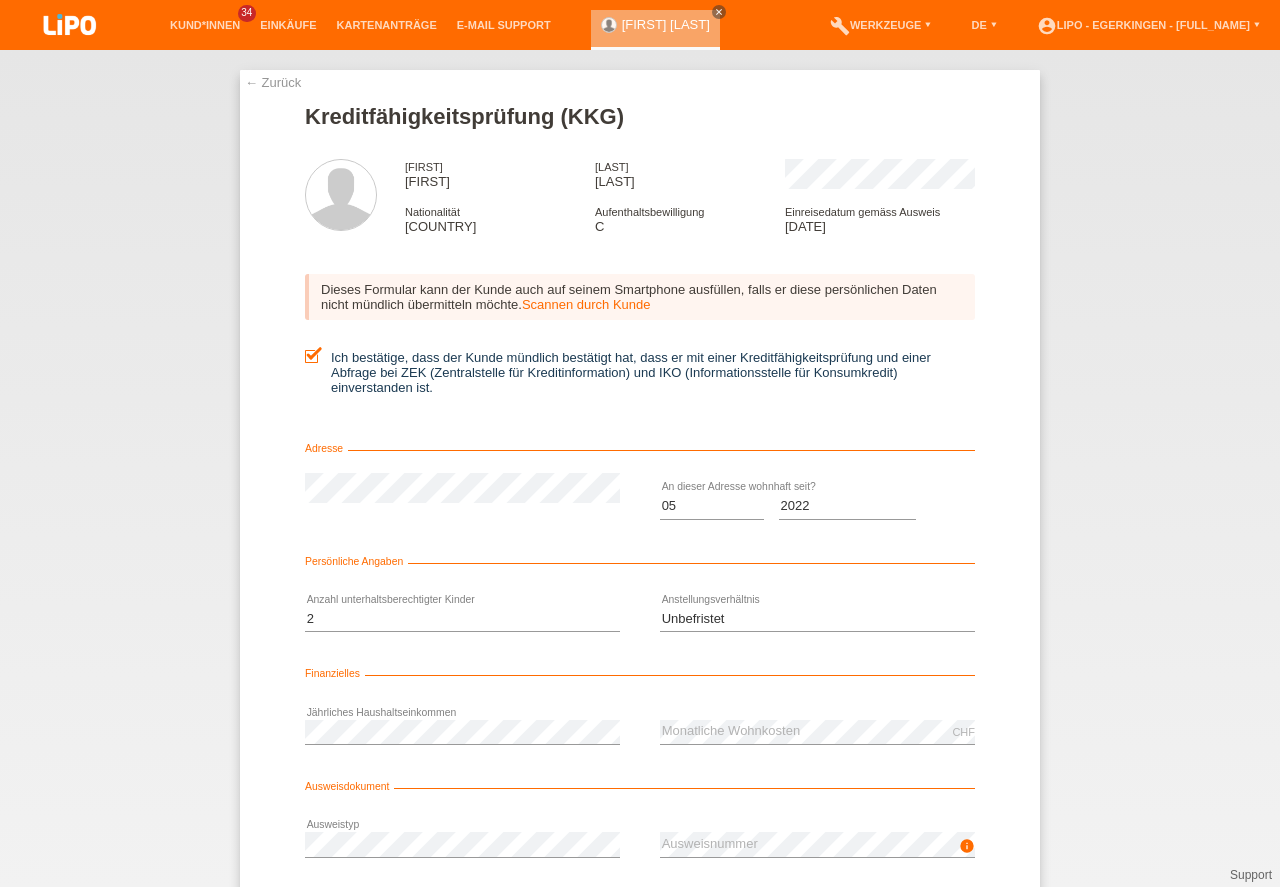 click on "info
error
Ausweisnummer" at bounding box center (817, 845) 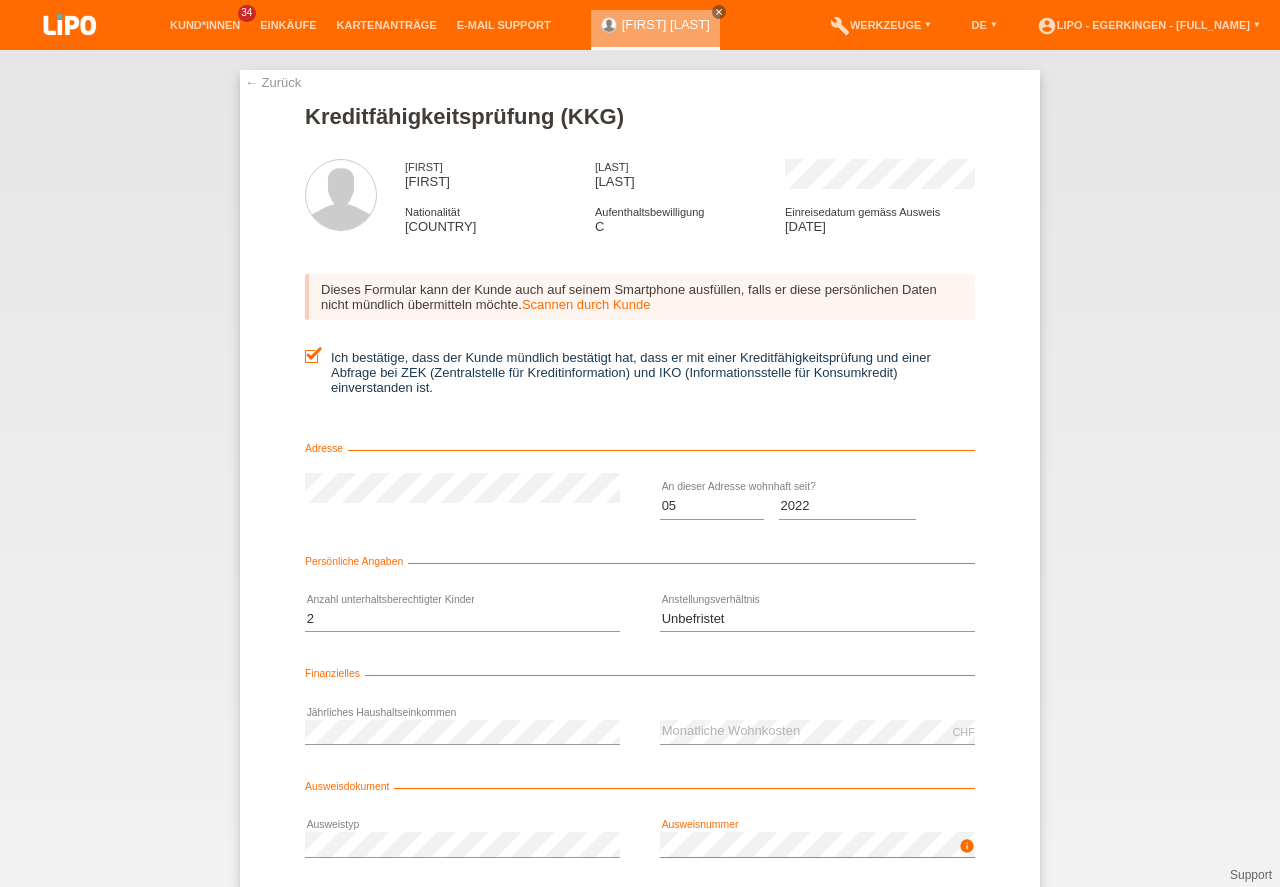 scroll, scrollTop: 132, scrollLeft: 0, axis: vertical 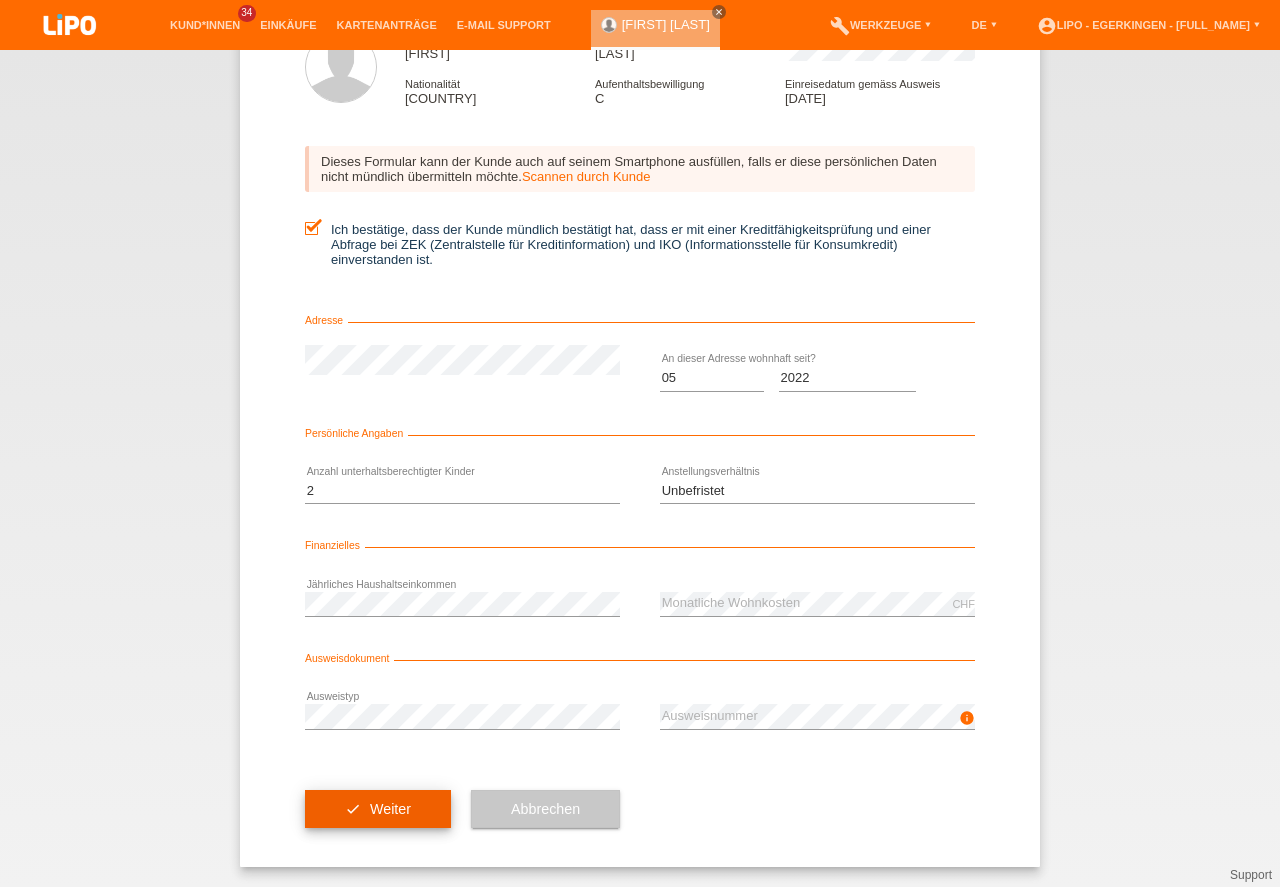 click on "check   Weiter" at bounding box center [378, 809] 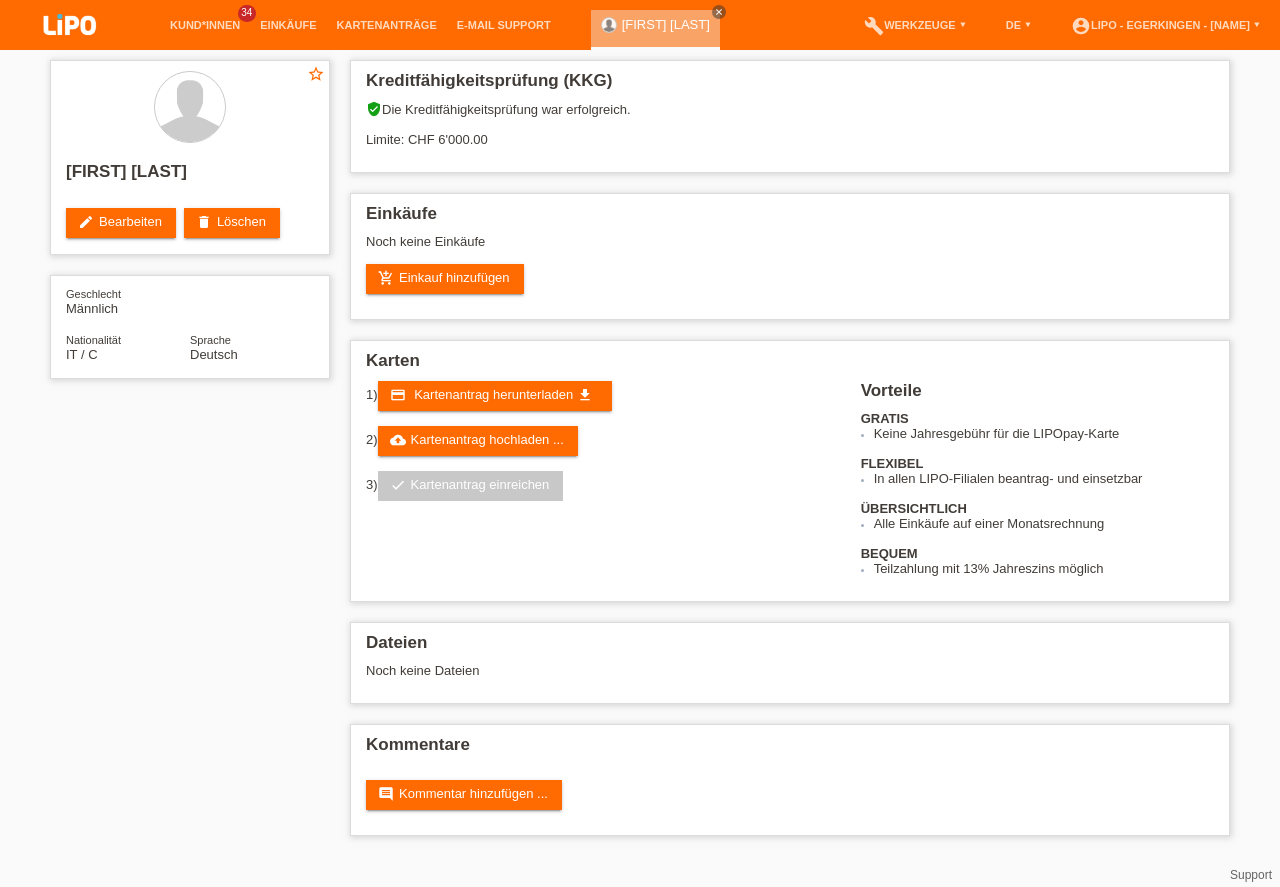 scroll, scrollTop: 0, scrollLeft: 0, axis: both 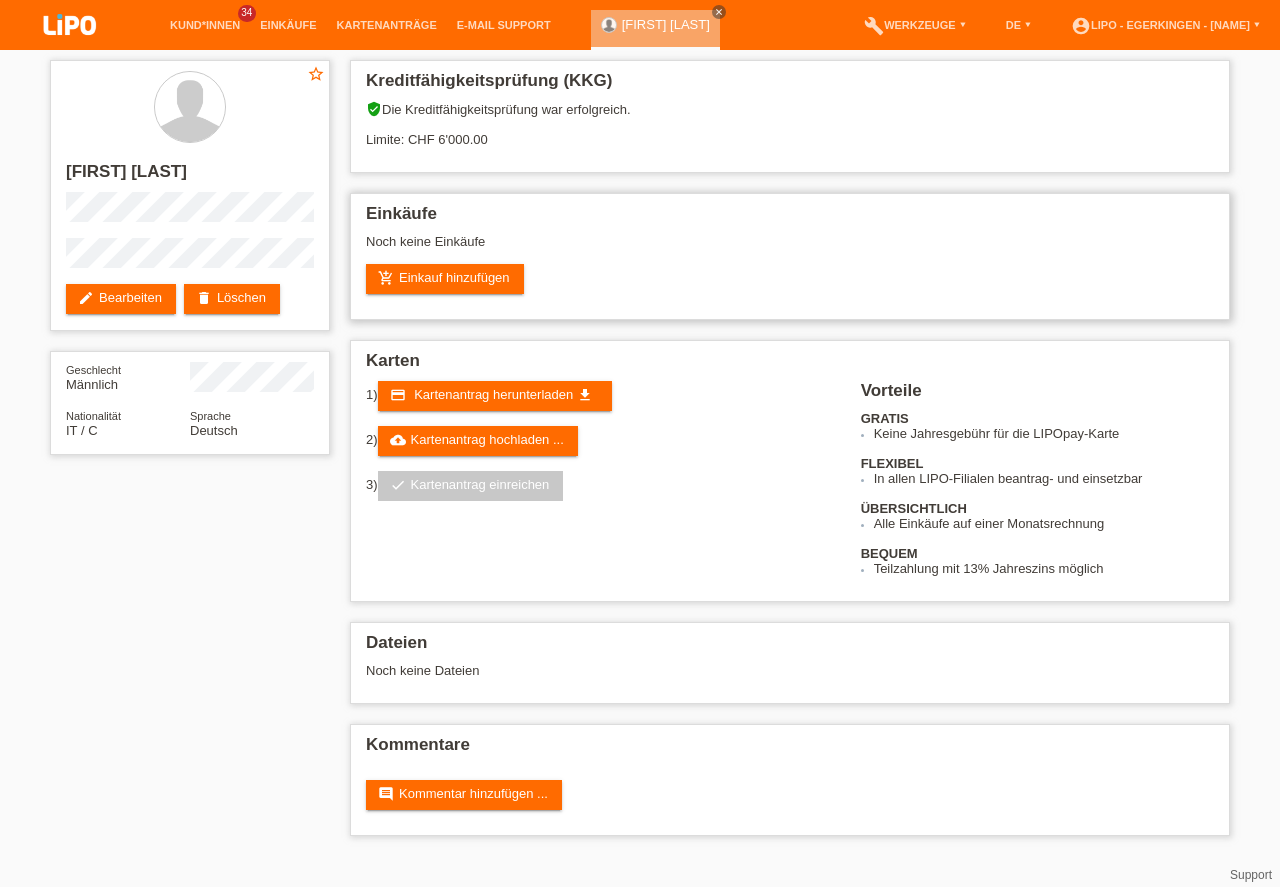 click on "Einkäufe
Noch keine Einkäufe
add_shopping_cart  Einkauf hinzufügen" at bounding box center (790, 256) 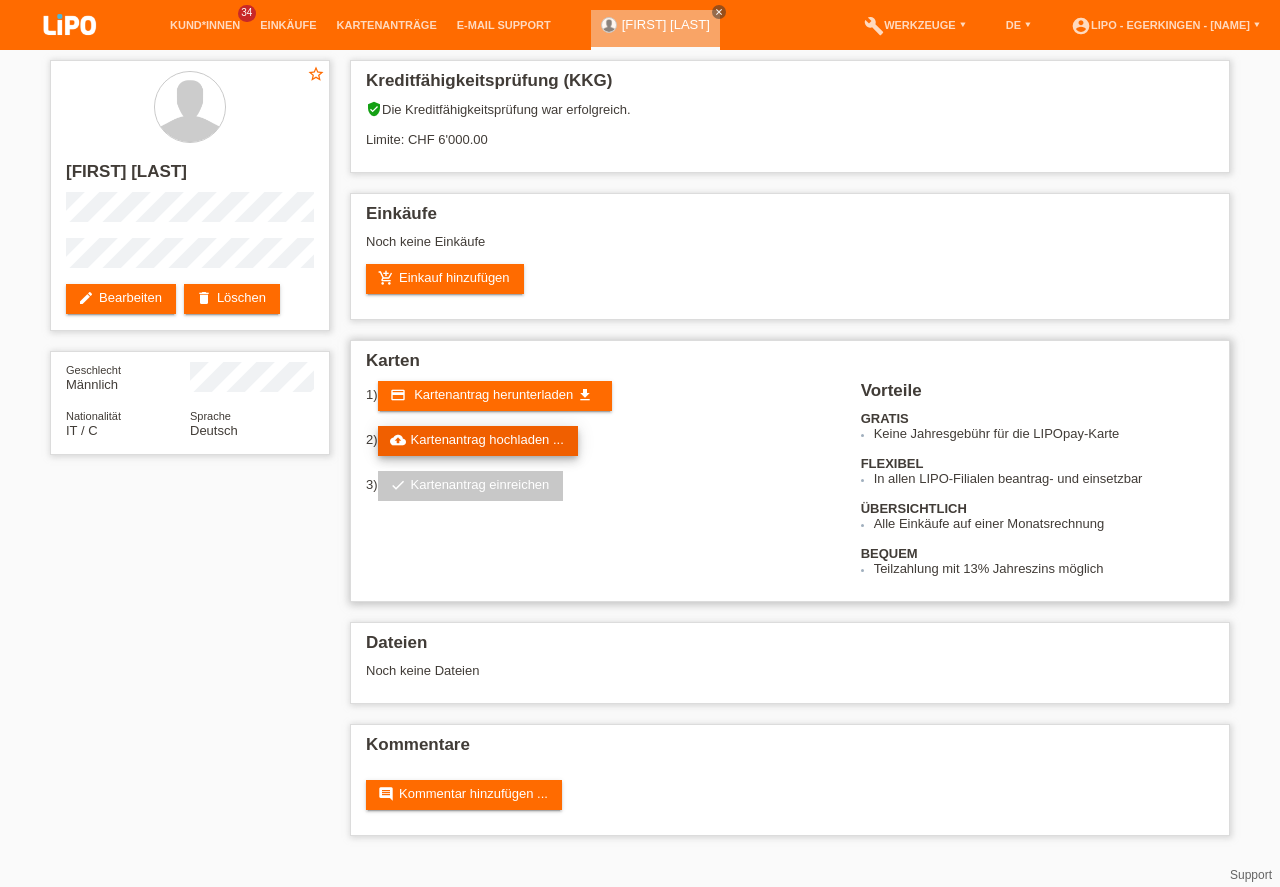click on "cloud_upload  Kartenantrag hochladen ..." at bounding box center [478, 441] 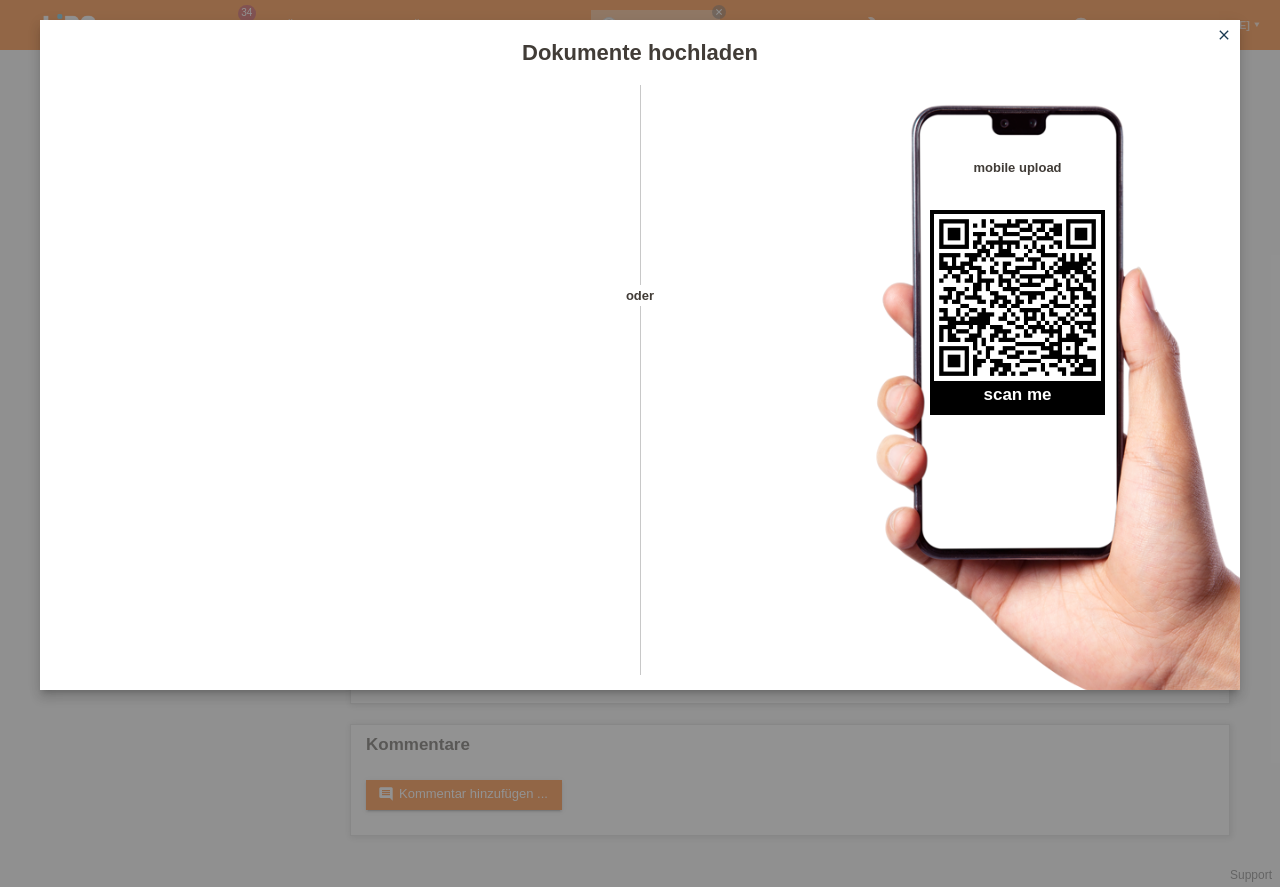 click on "close" at bounding box center [1224, 35] 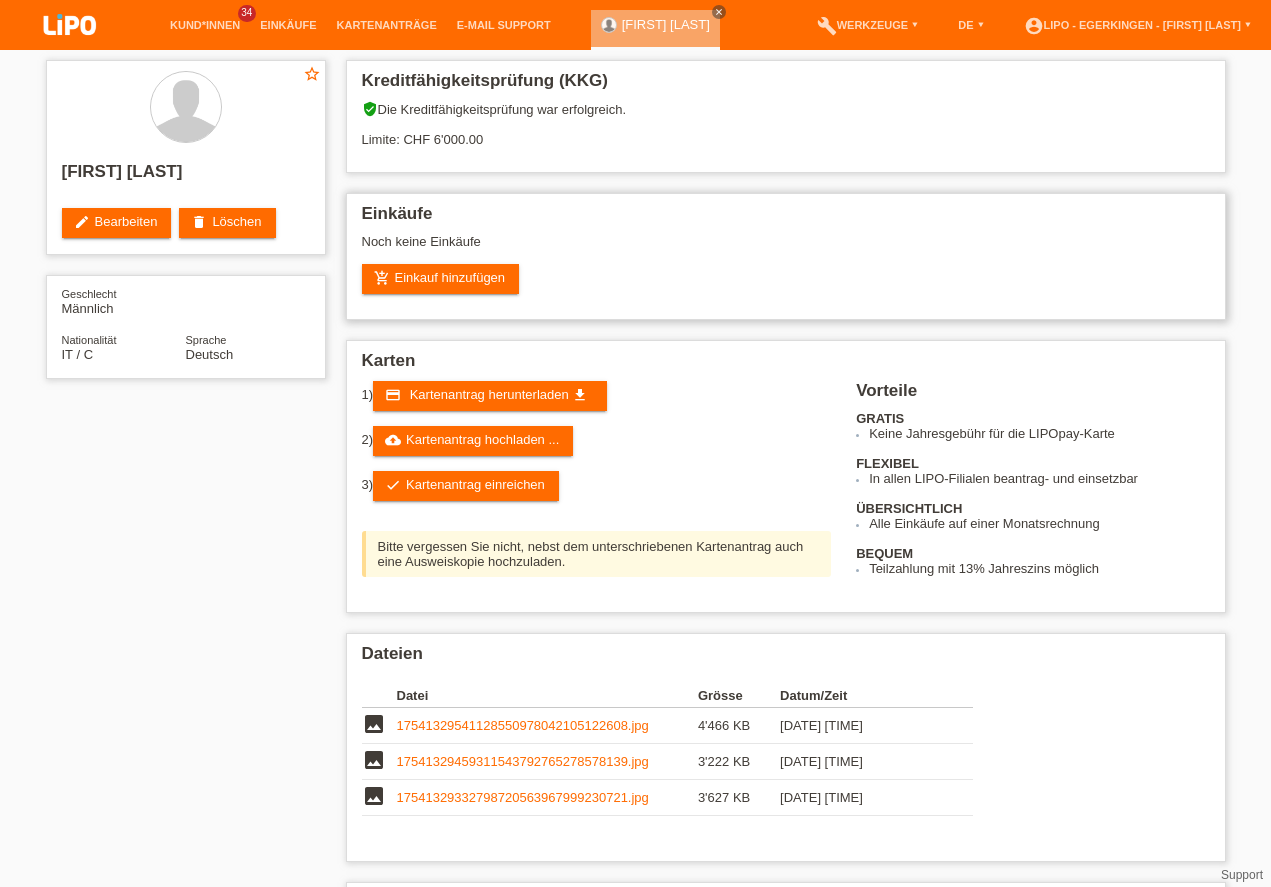 scroll, scrollTop: 0, scrollLeft: 0, axis: both 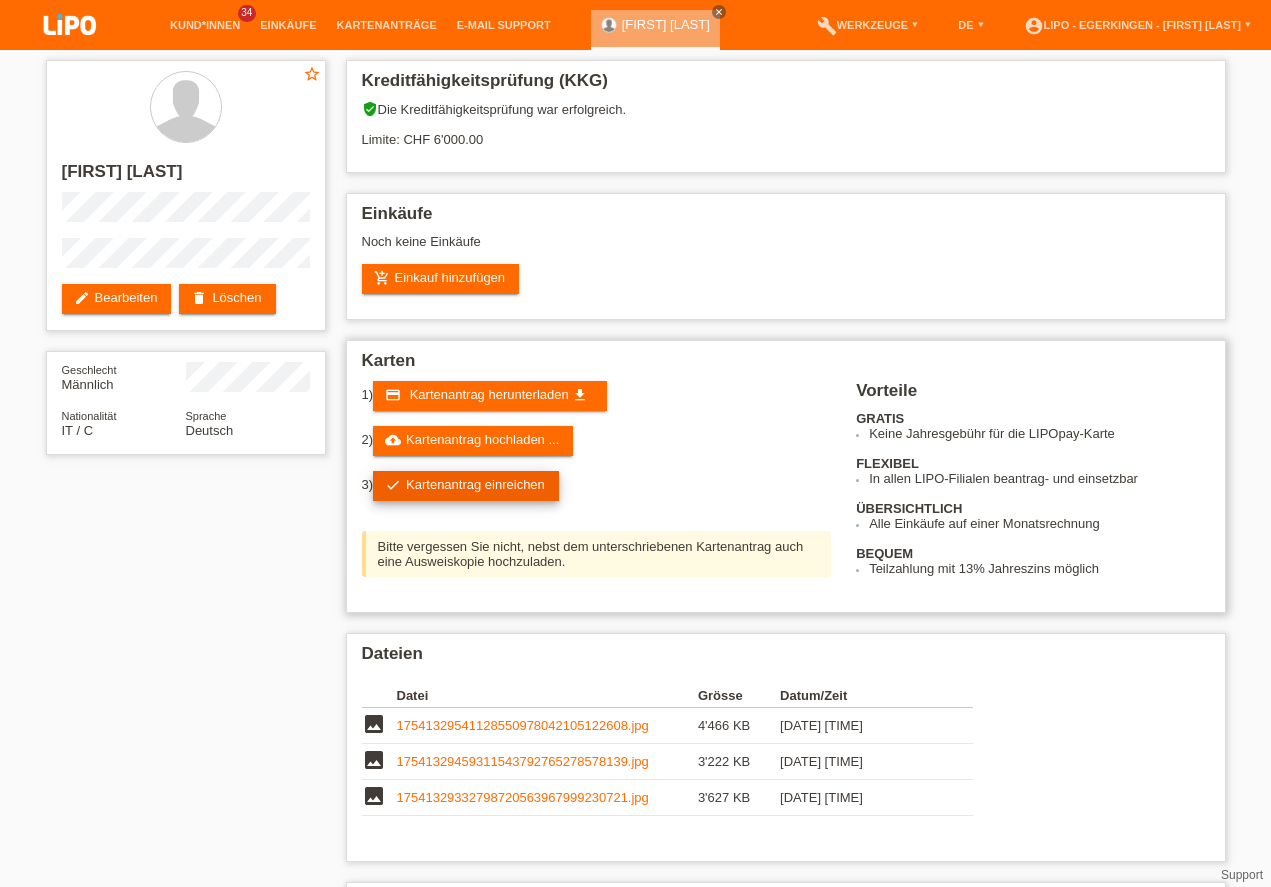 click on "check  Kartenantrag einreichen" at bounding box center [466, 486] 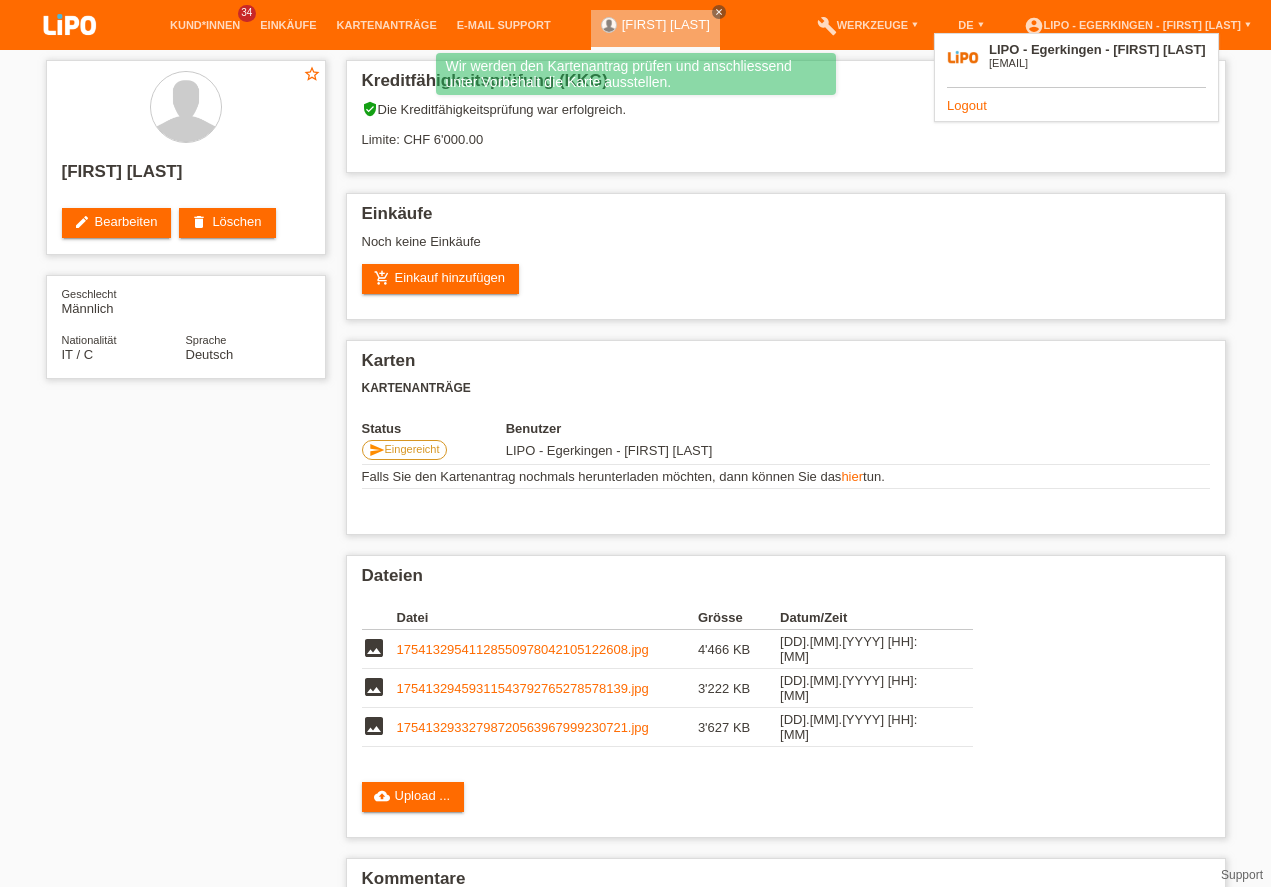 click on "Logout" at bounding box center (967, 105) 